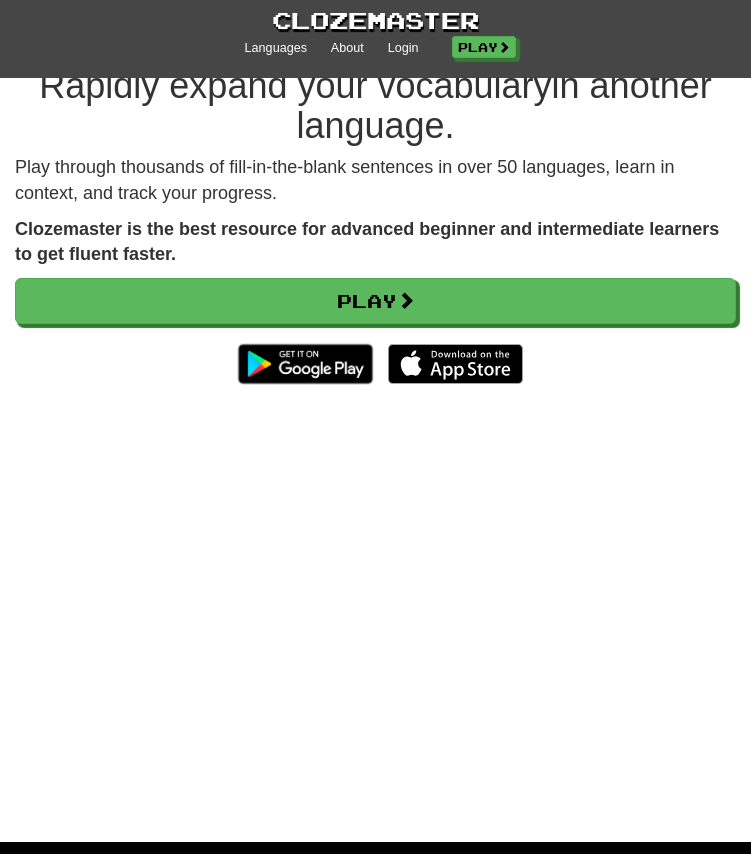 scroll, scrollTop: 52, scrollLeft: 0, axis: vertical 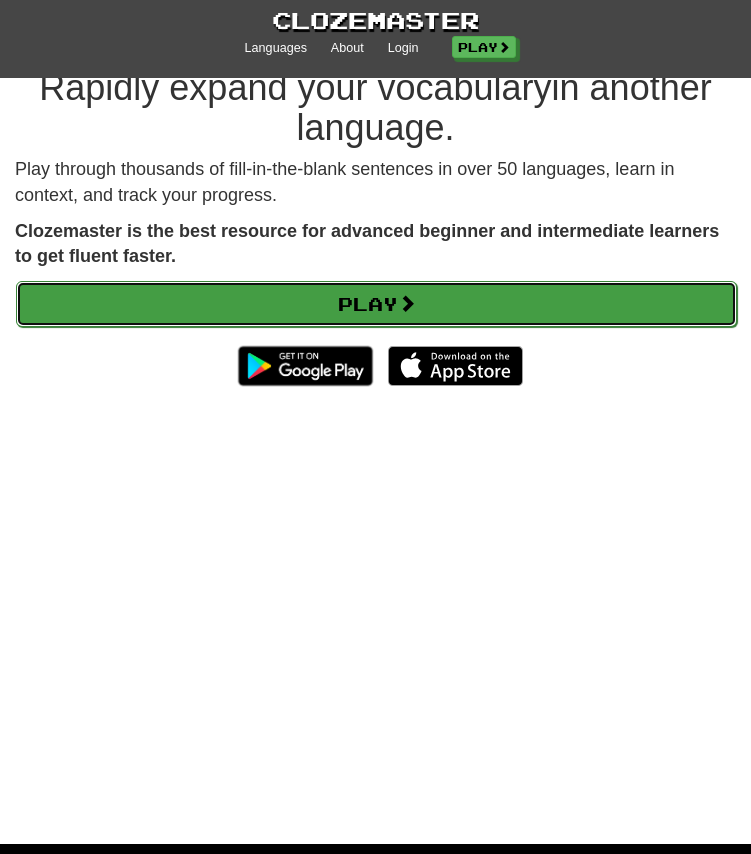 click on "Play" at bounding box center (376, 304) 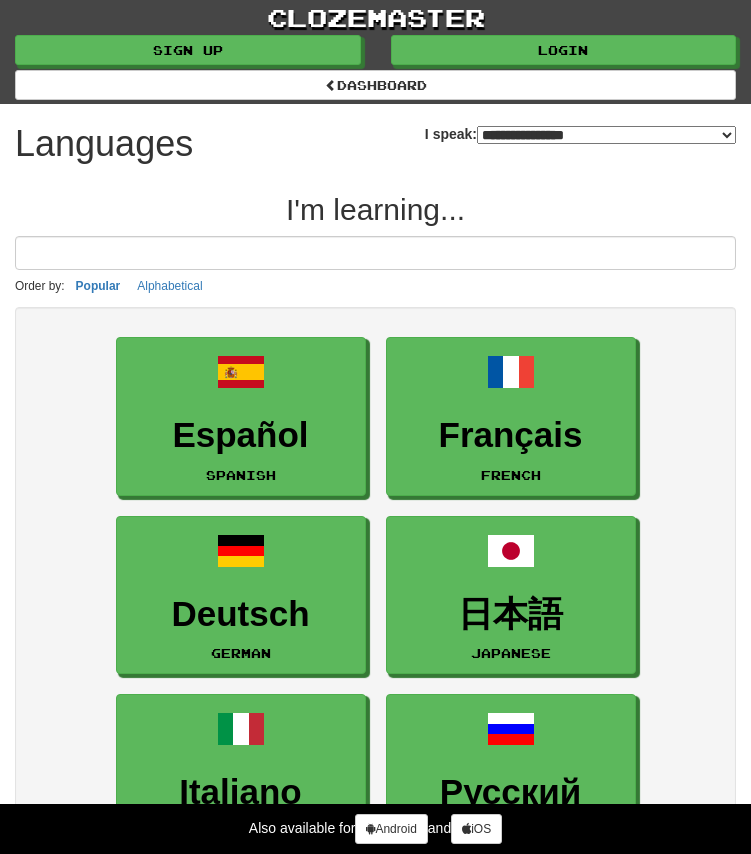 select on "*******" 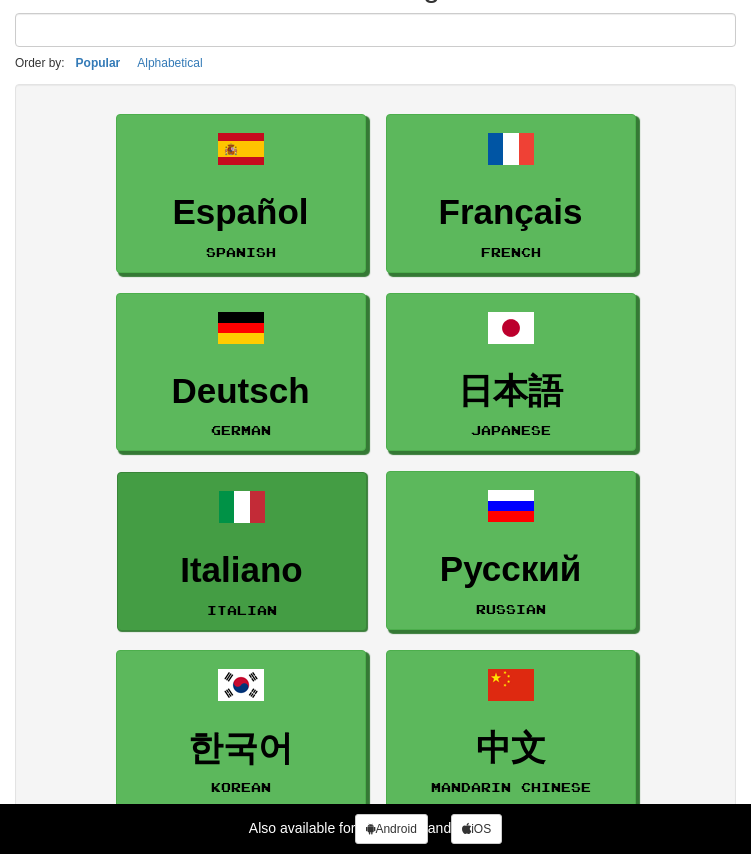 scroll, scrollTop: 0, scrollLeft: 0, axis: both 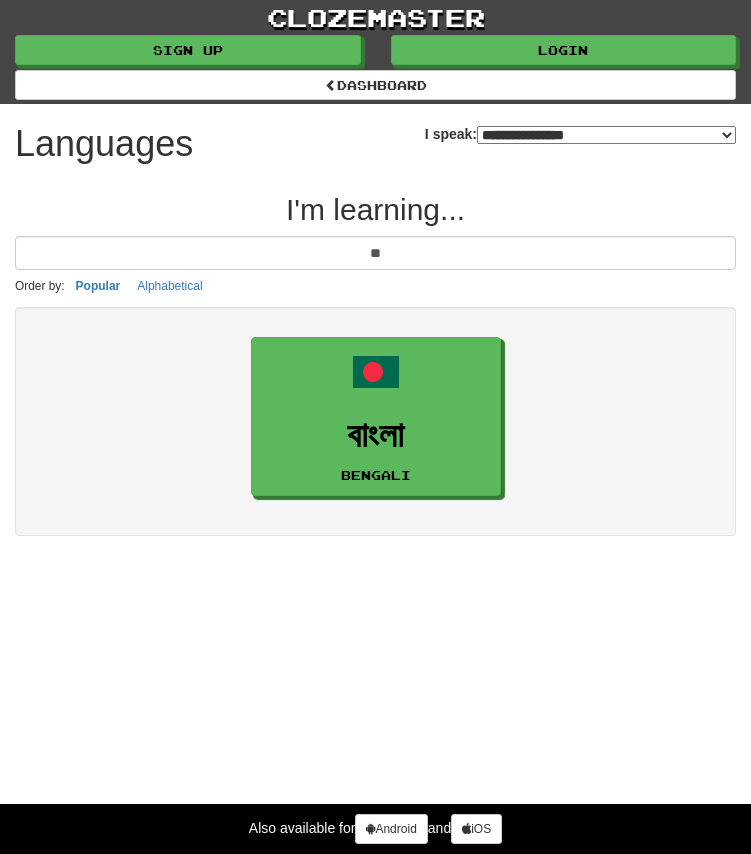 type on "*" 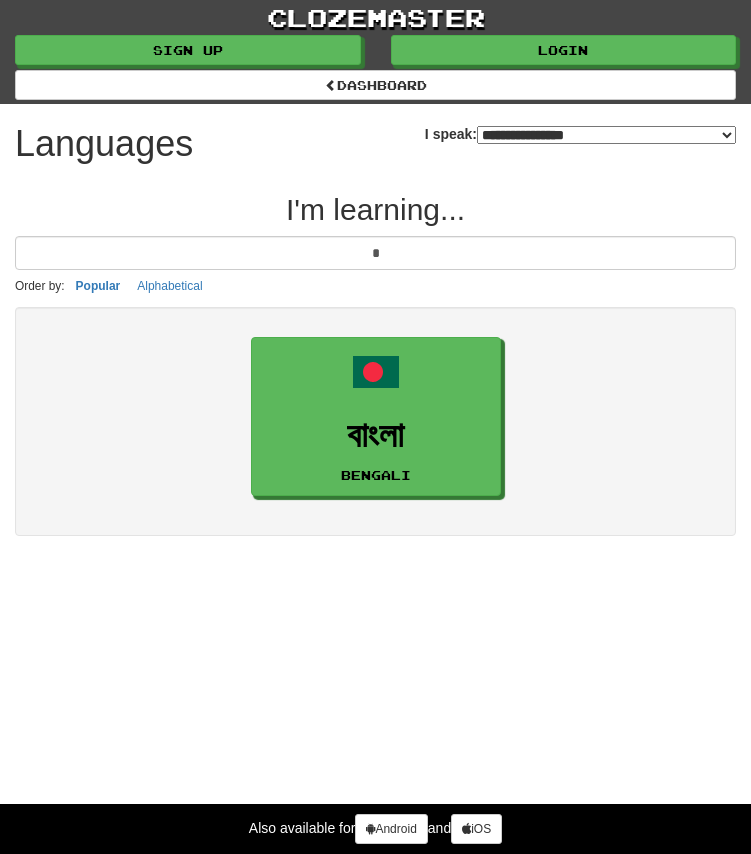 type 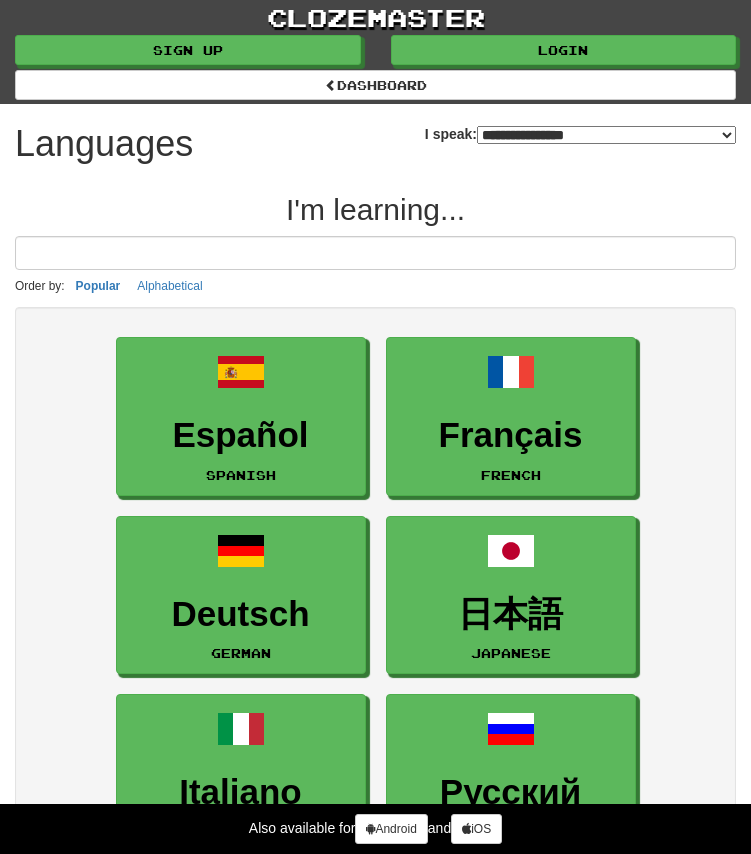 click on "**********" at bounding box center [606, 135] 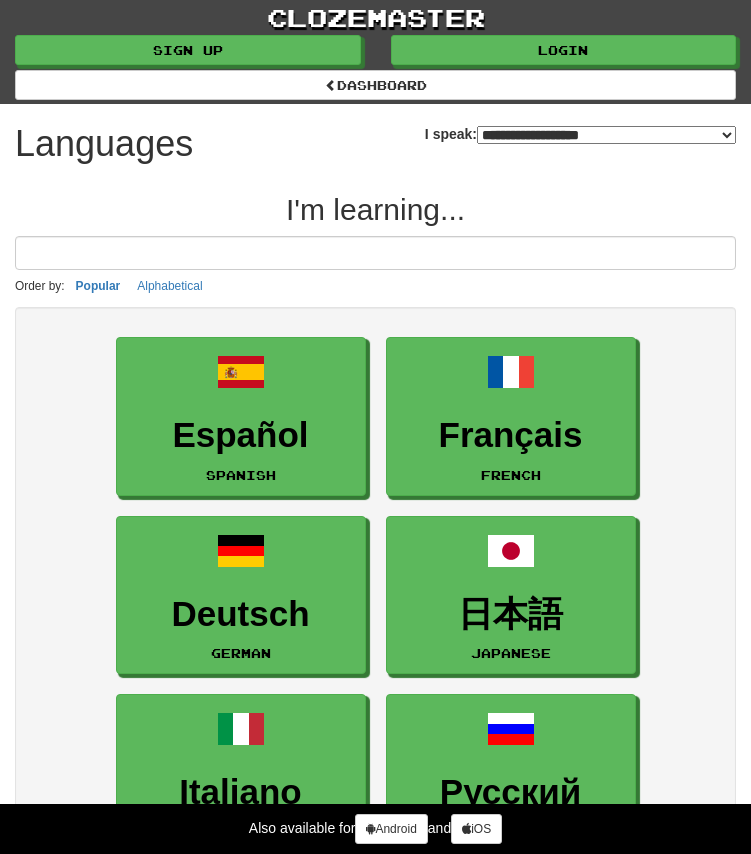 click on "**********" at bounding box center (606, 135) 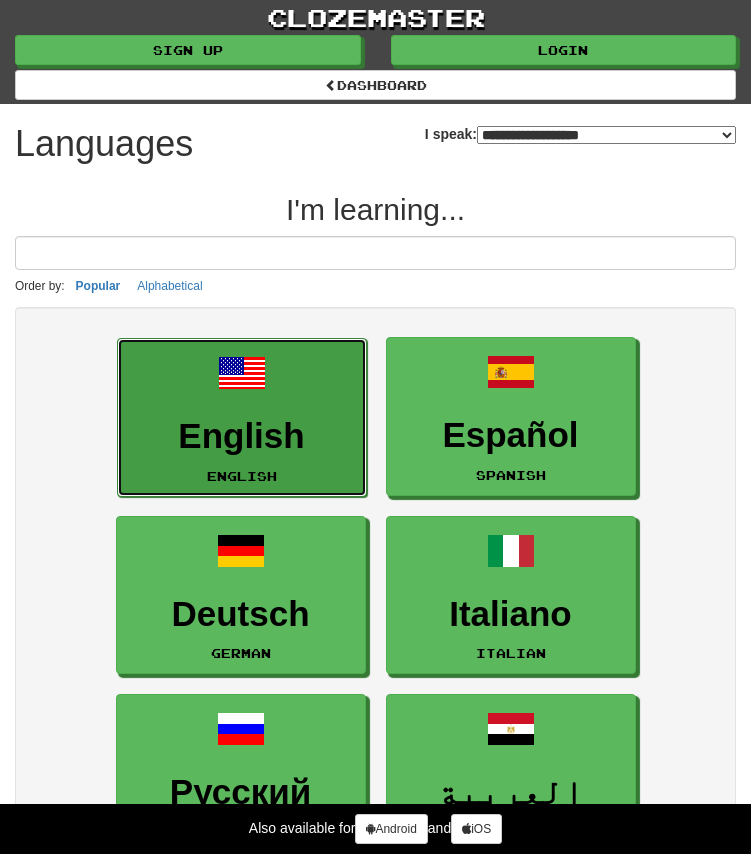 click on "English" at bounding box center [242, 436] 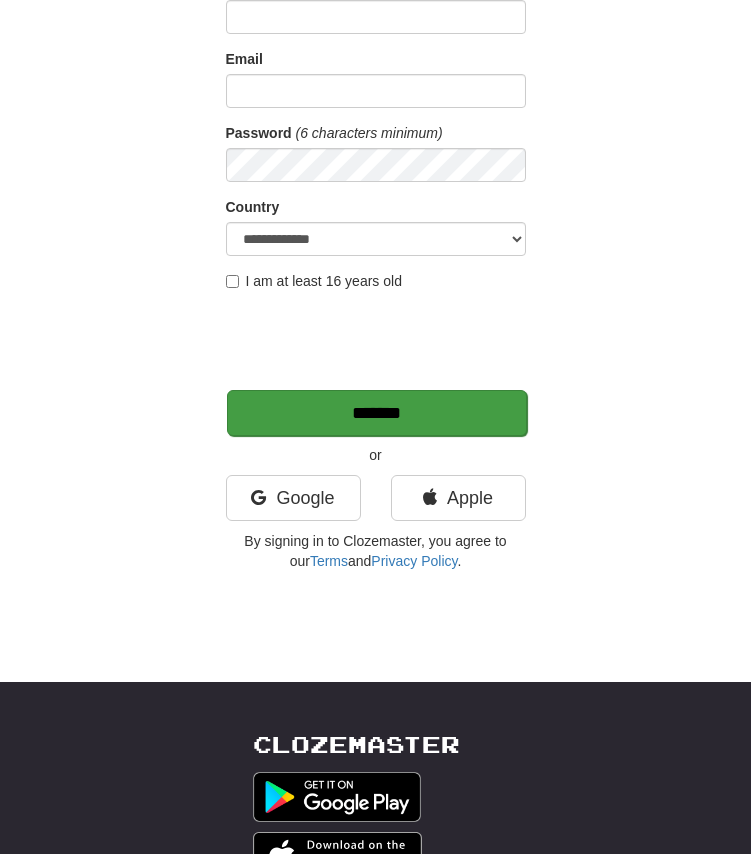 scroll, scrollTop: 0, scrollLeft: 0, axis: both 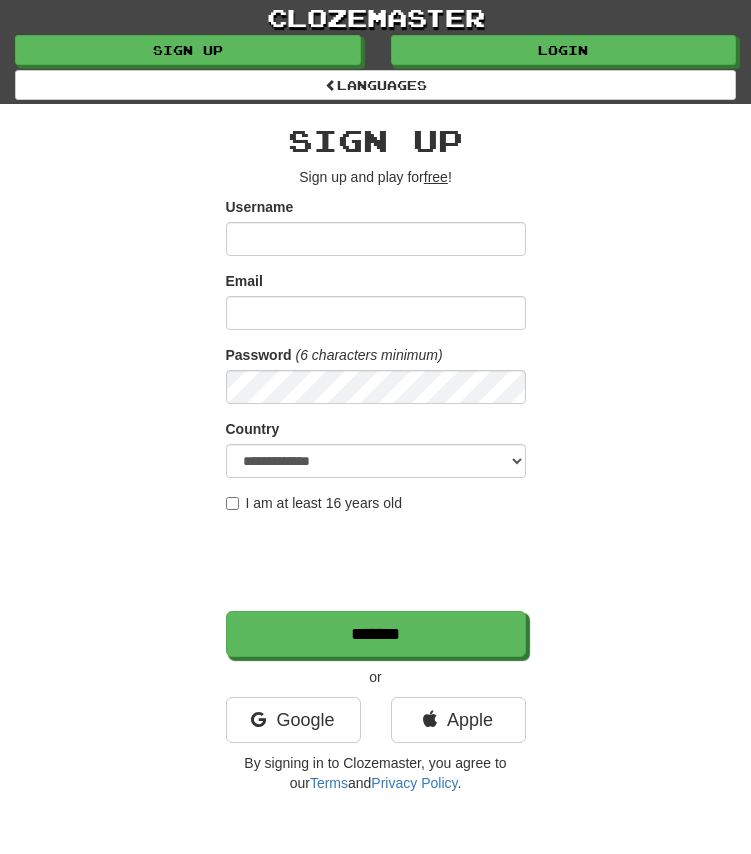 click on "Username" at bounding box center (376, 239) 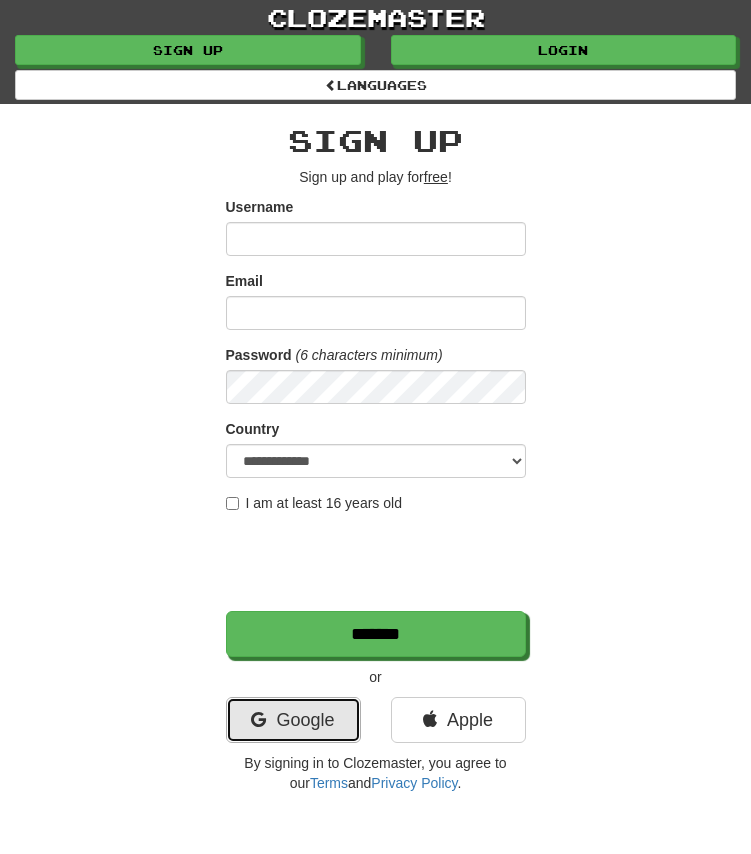 click on "Google" at bounding box center [293, 720] 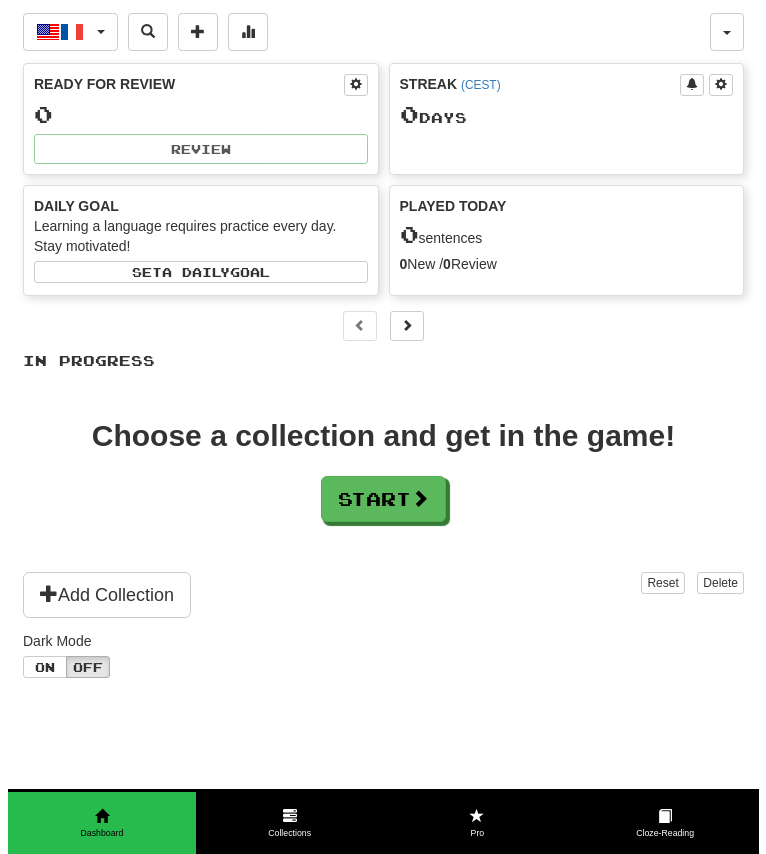 scroll, scrollTop: 0, scrollLeft: 0, axis: both 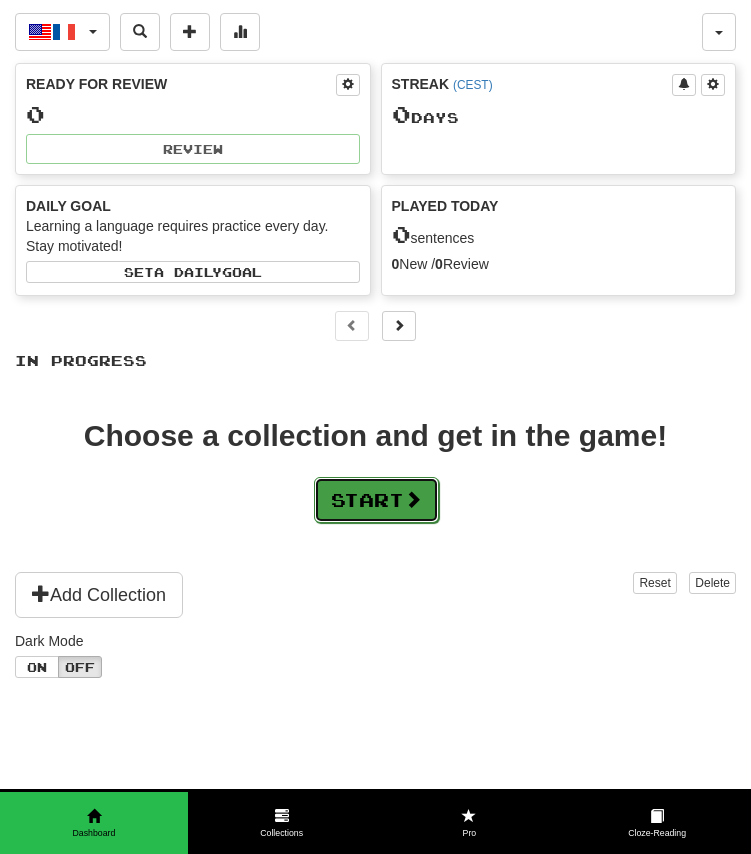 click on "Start" at bounding box center [376, 500] 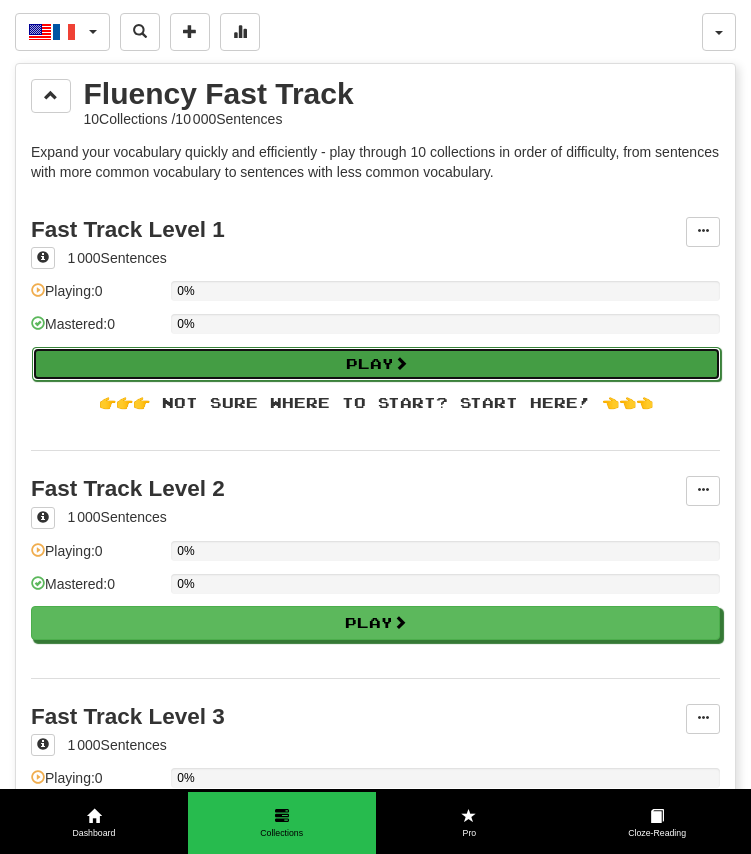 click on "Play" at bounding box center (376, 364) 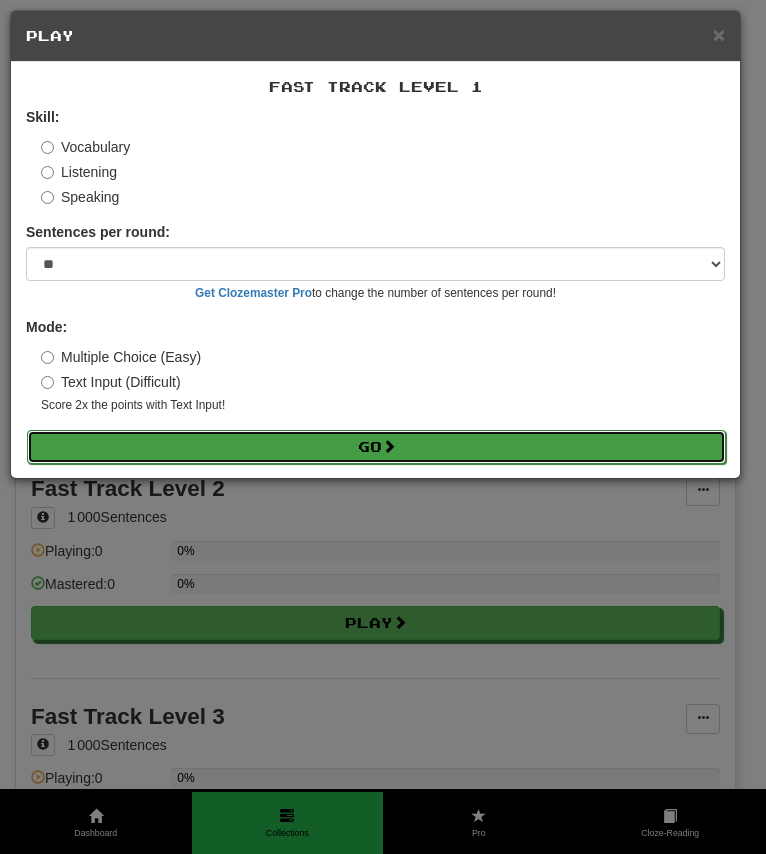 click on "Go" at bounding box center (376, 447) 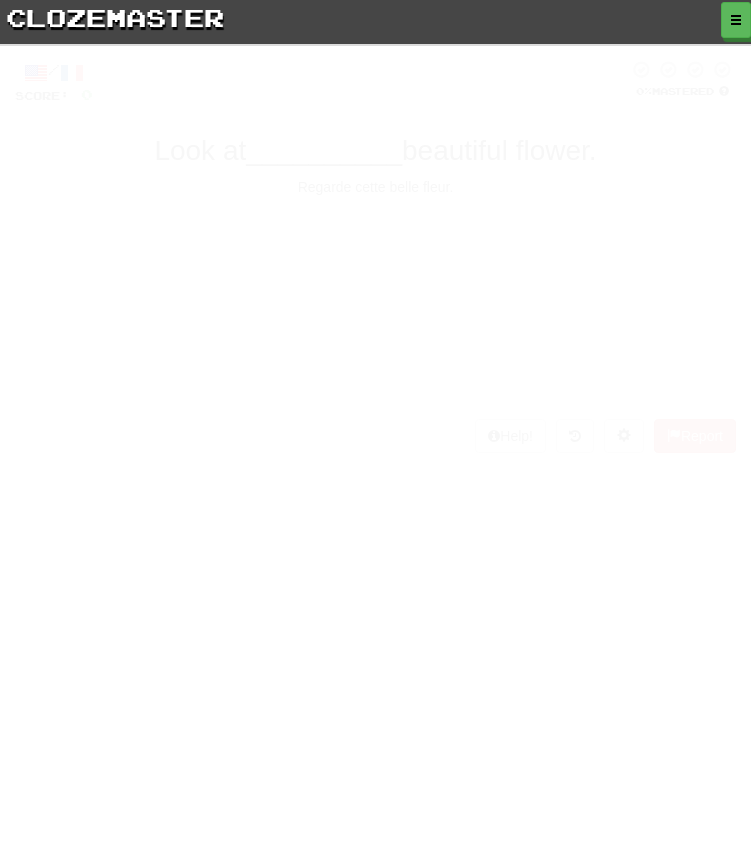 scroll, scrollTop: 0, scrollLeft: 0, axis: both 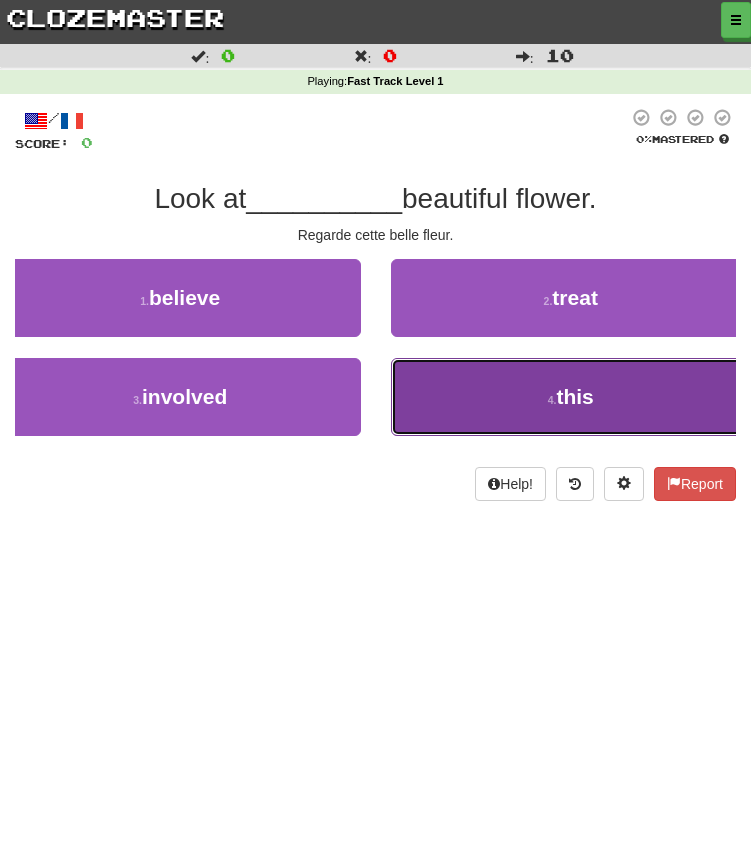 type 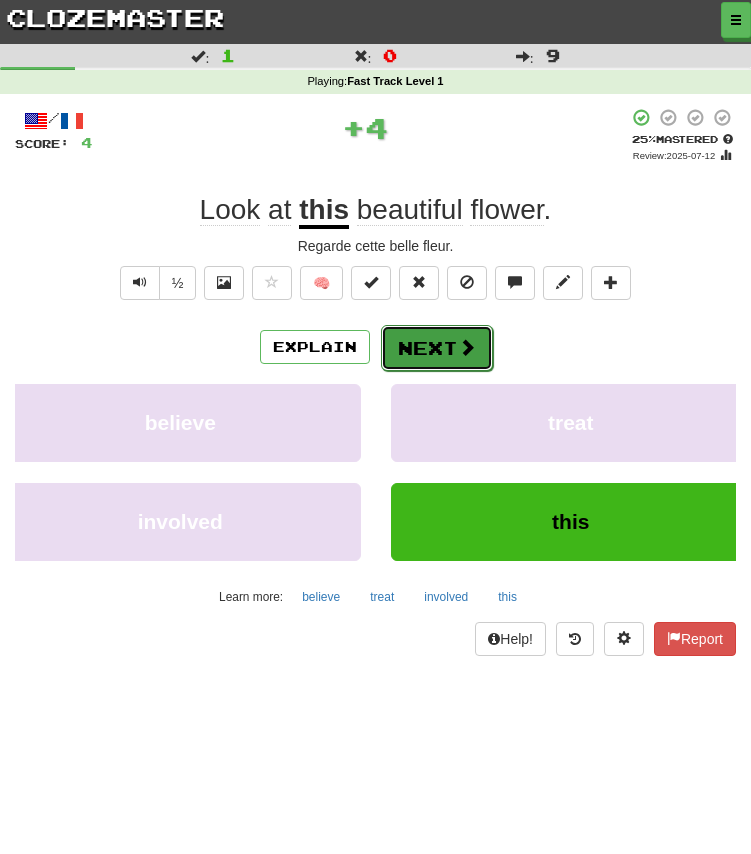 click on "Next" at bounding box center [437, 348] 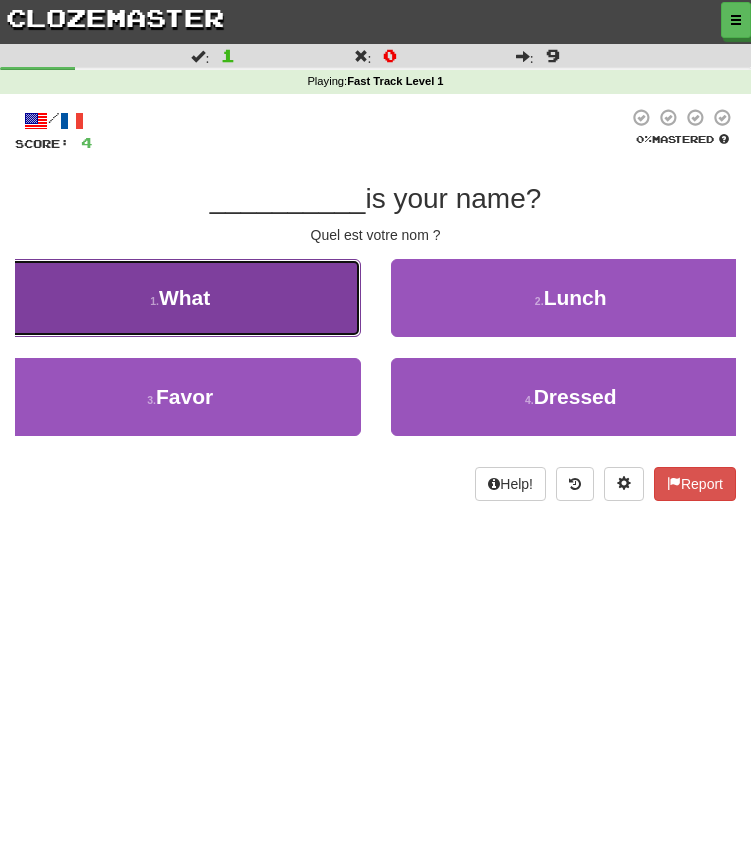 click on "1 .  What" at bounding box center (180, 298) 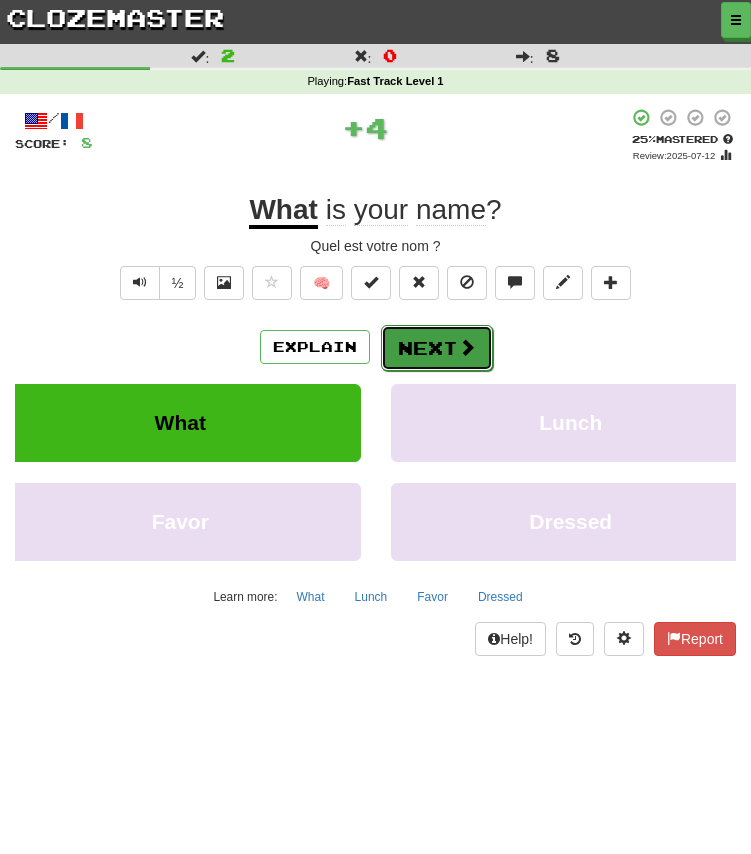 click on "Next" at bounding box center [437, 348] 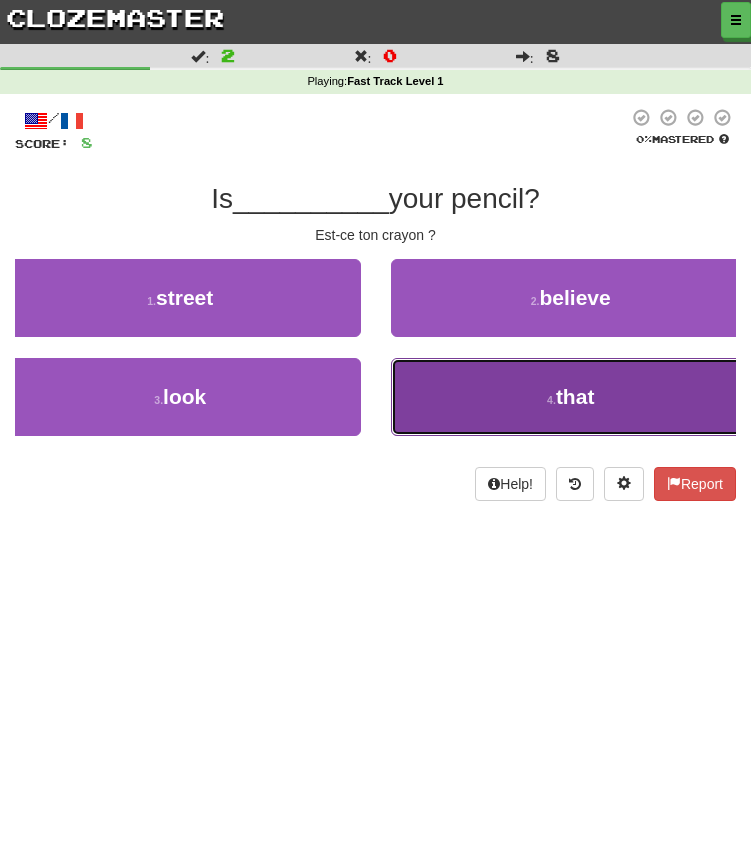click on "4 .  that" at bounding box center (571, 397) 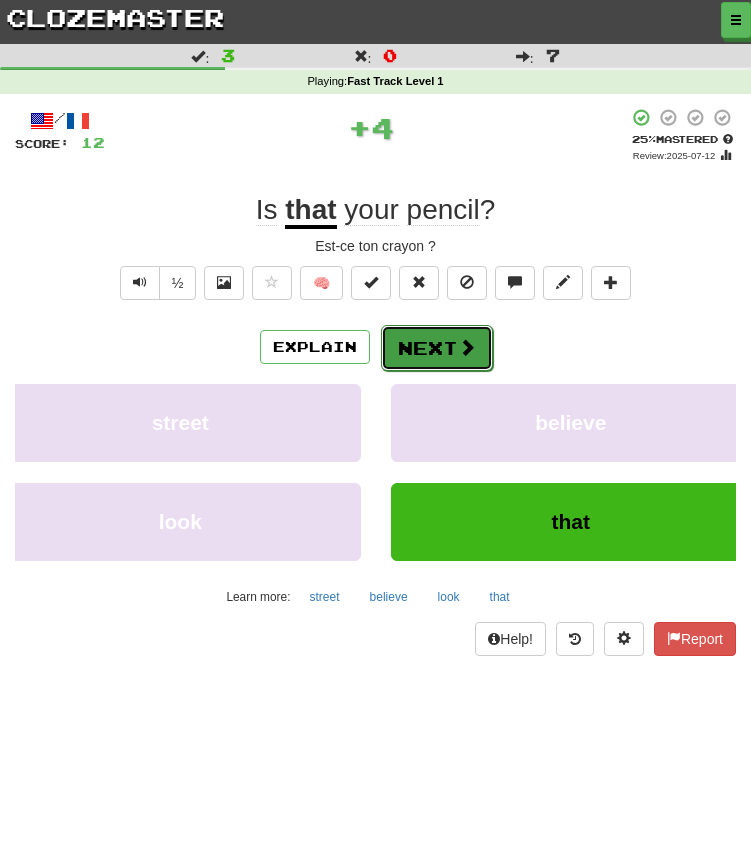 click on "Next" at bounding box center [437, 348] 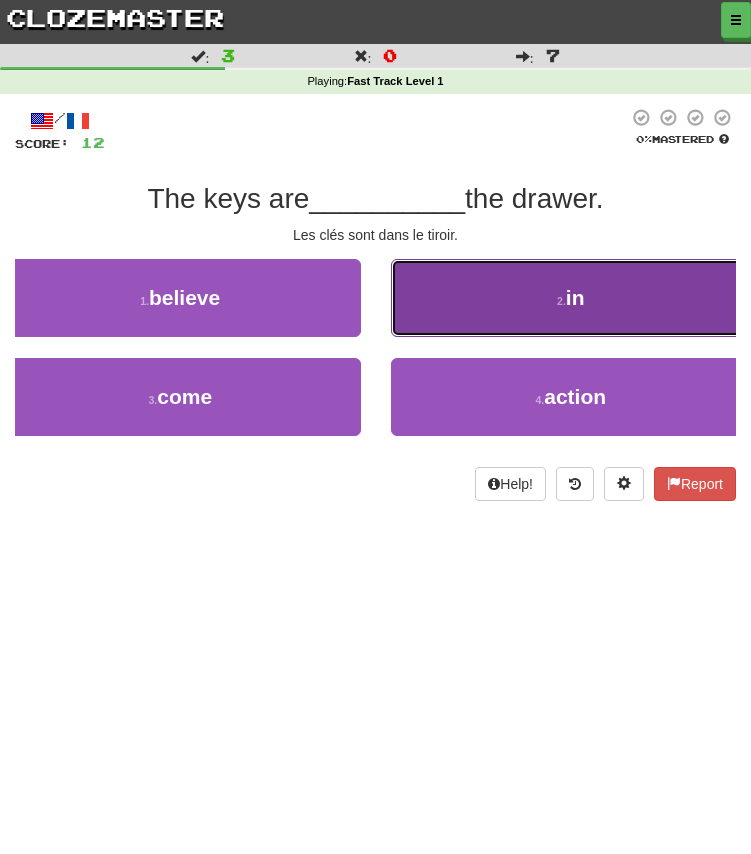 click on "2 .  in" at bounding box center (571, 298) 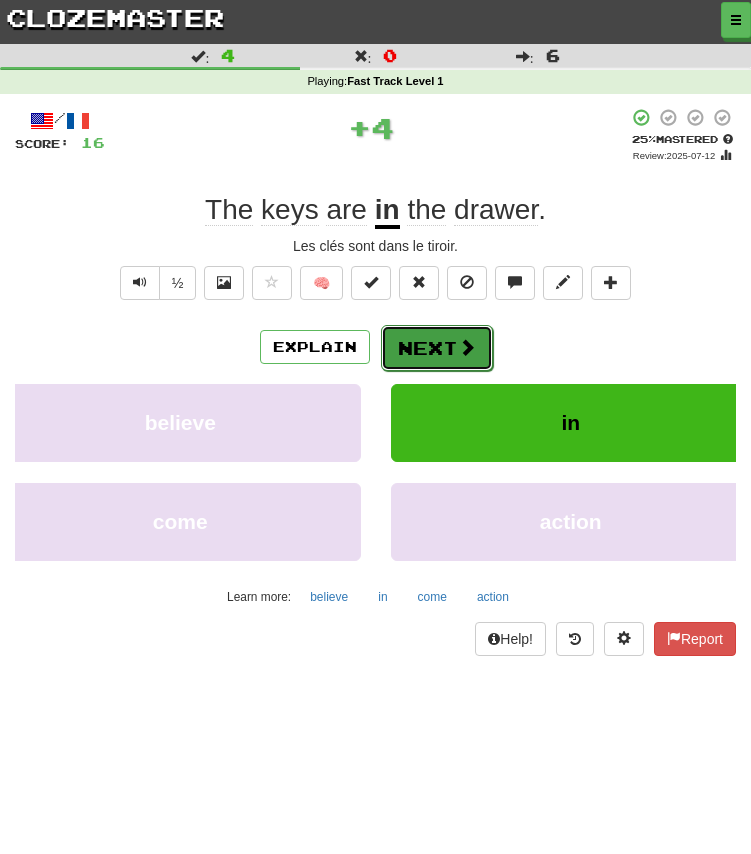 click on "Next" at bounding box center [437, 348] 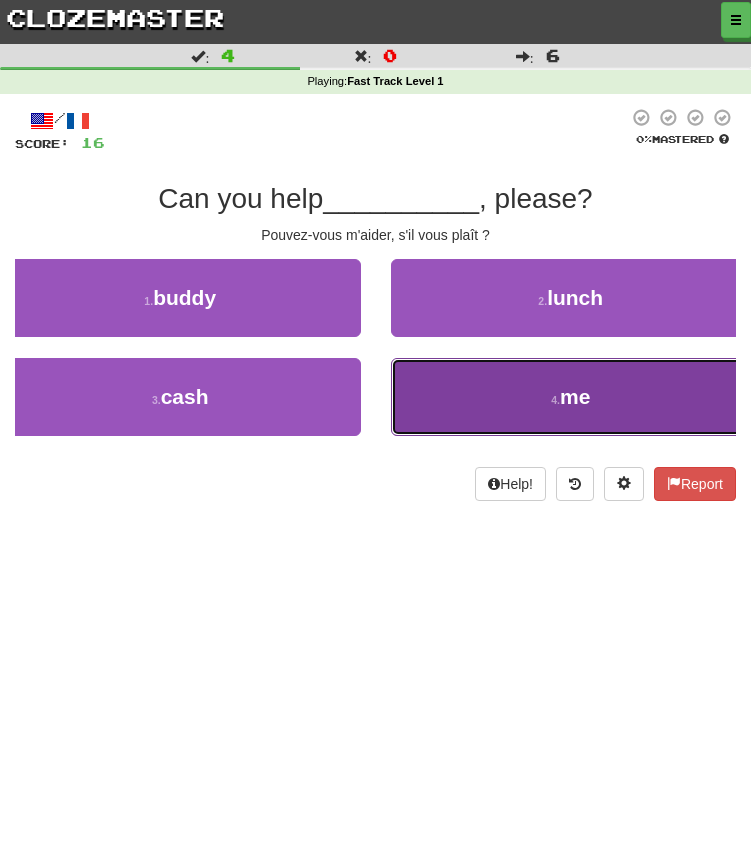 click on "4 .  me" at bounding box center [571, 397] 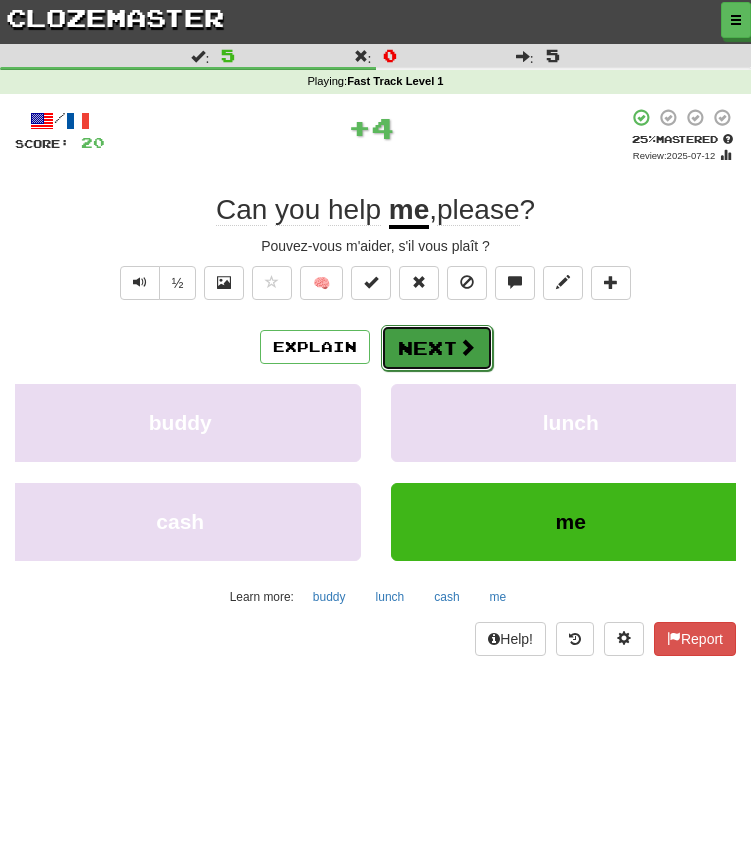 click on "Next" at bounding box center (437, 348) 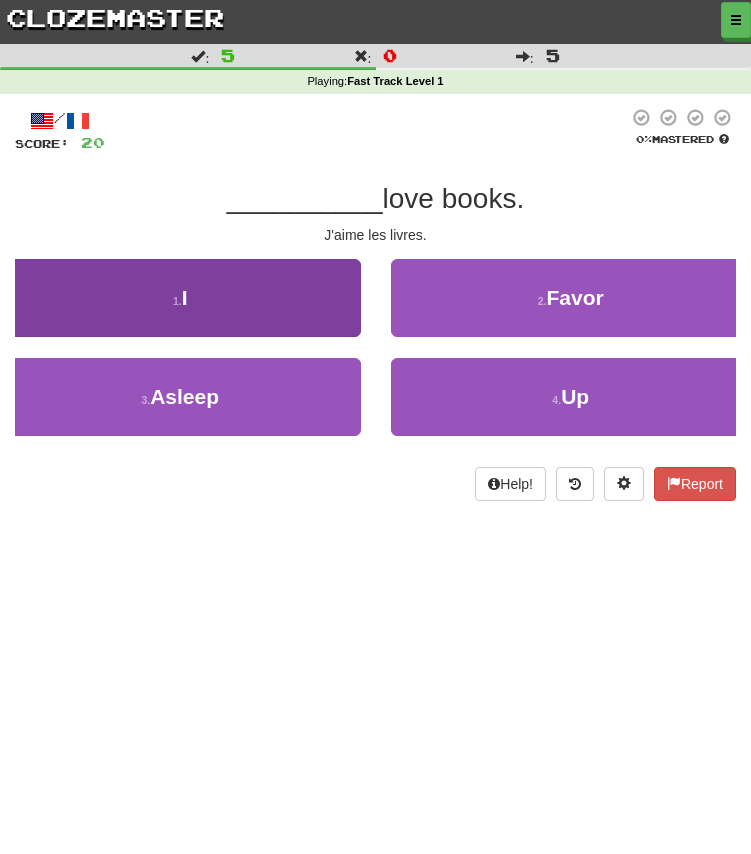 drag, startPoint x: 293, startPoint y: 251, endPoint x: 302, endPoint y: 297, distance: 46.872166 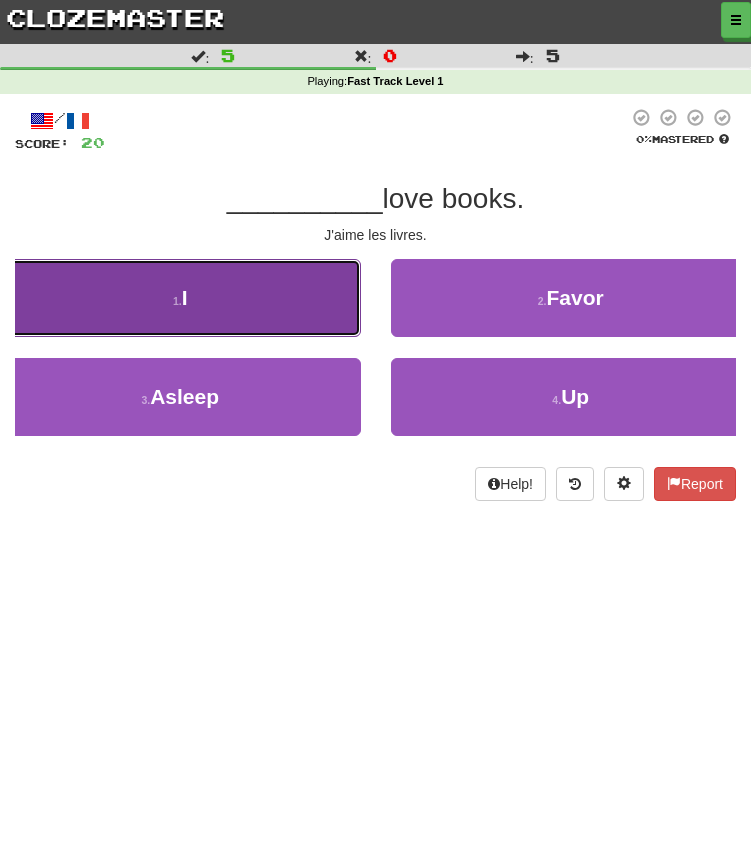 click on "1 .  I" at bounding box center (180, 298) 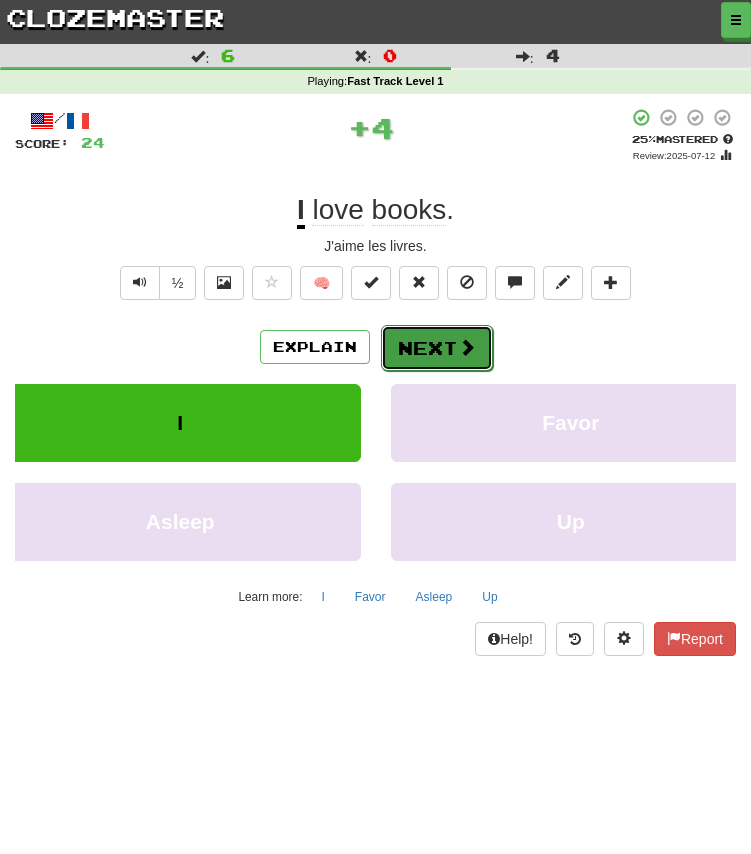 click on "Next" at bounding box center [437, 348] 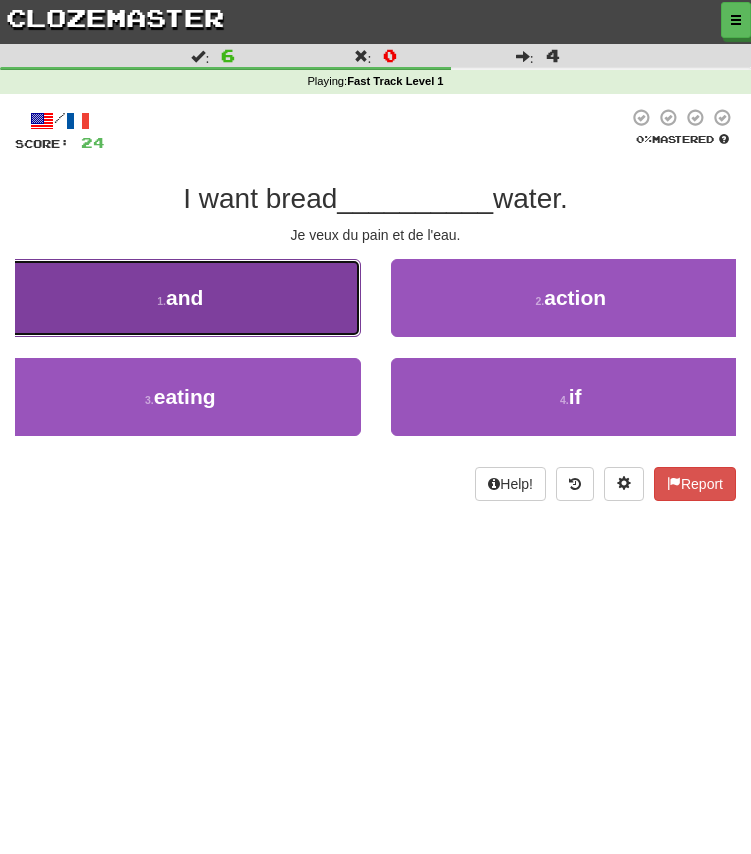 click on "1 .  and" at bounding box center [180, 298] 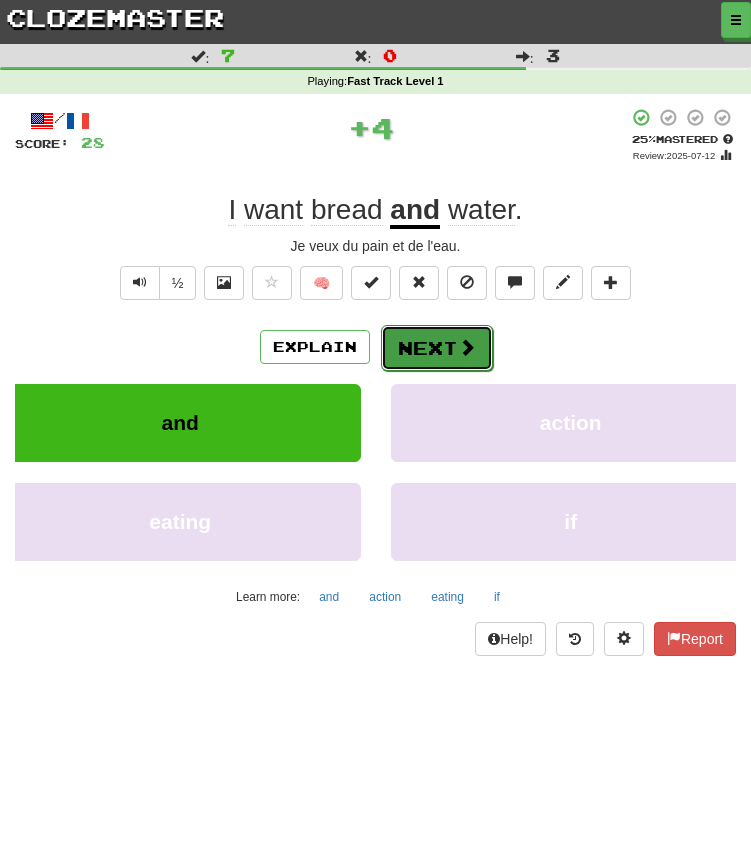 click on "Next" at bounding box center [437, 348] 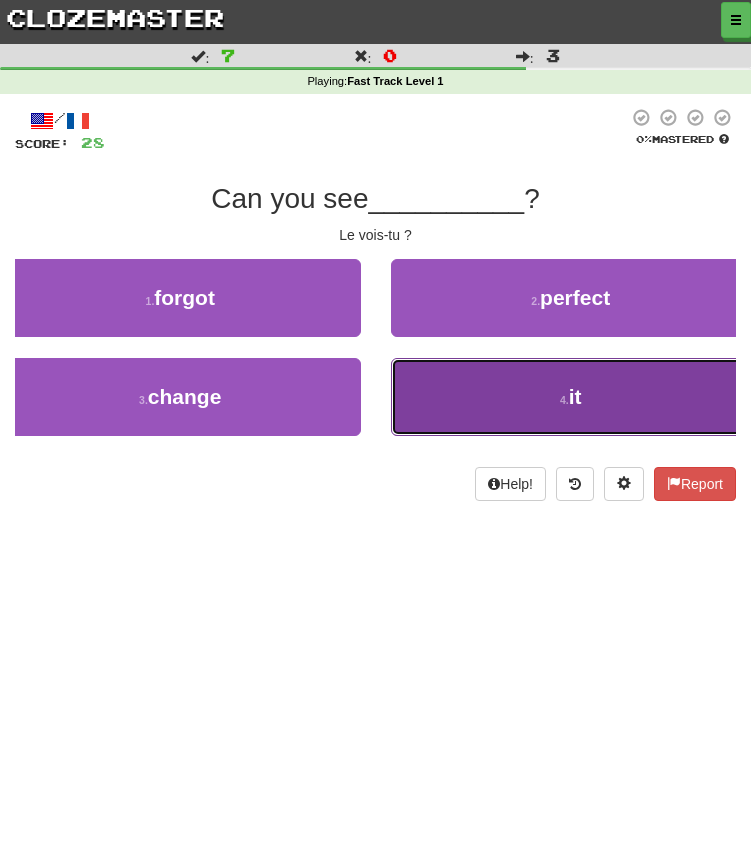 click on "4 .  it" at bounding box center [571, 397] 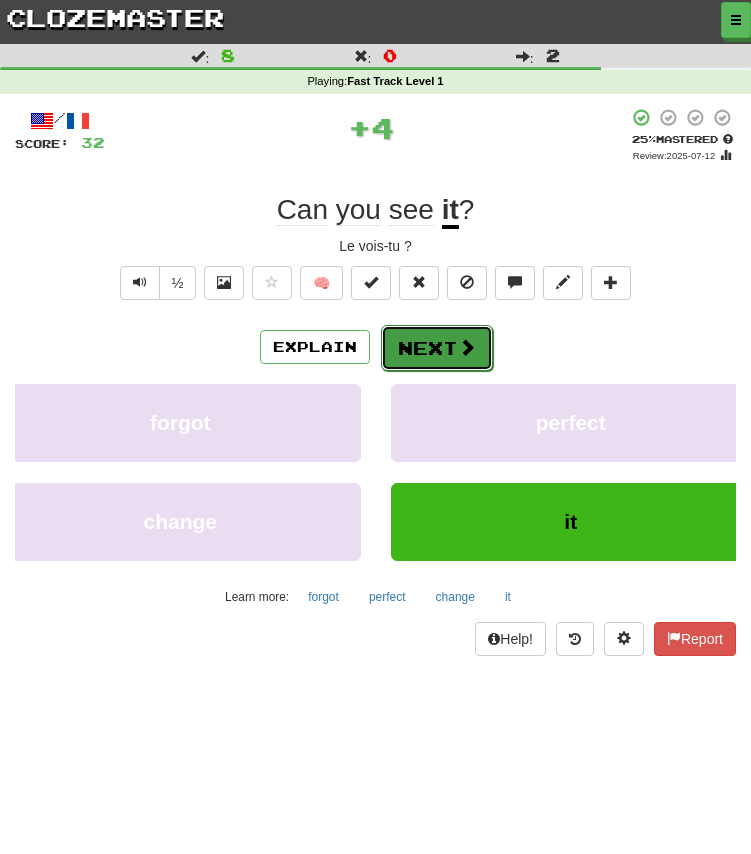 click on "Next" at bounding box center [437, 348] 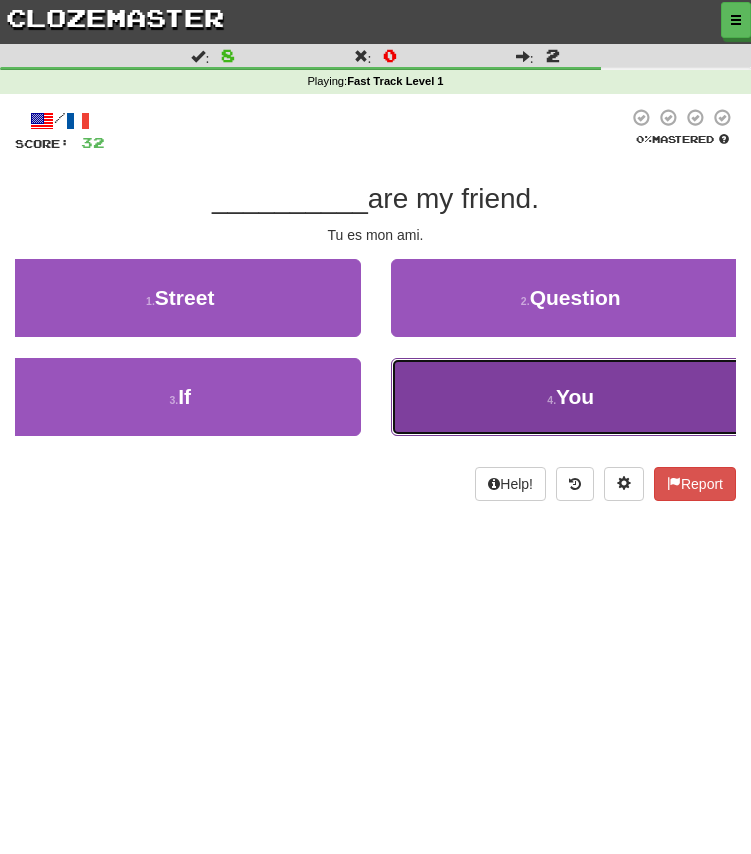 click on "4 .  You" at bounding box center (571, 397) 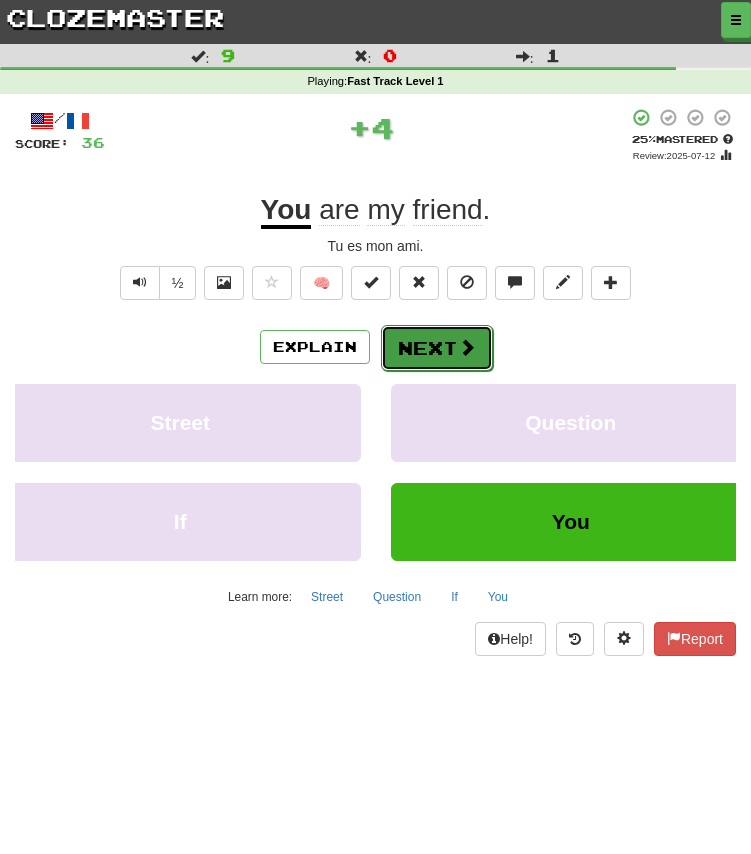click on "Next" at bounding box center [437, 348] 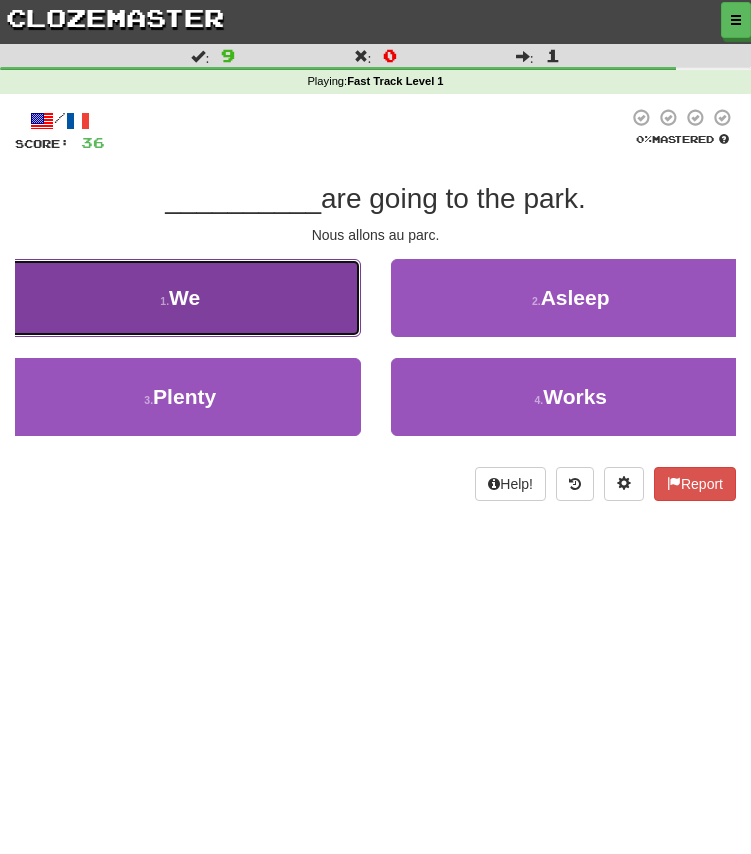 click on "1 .  We" at bounding box center [180, 298] 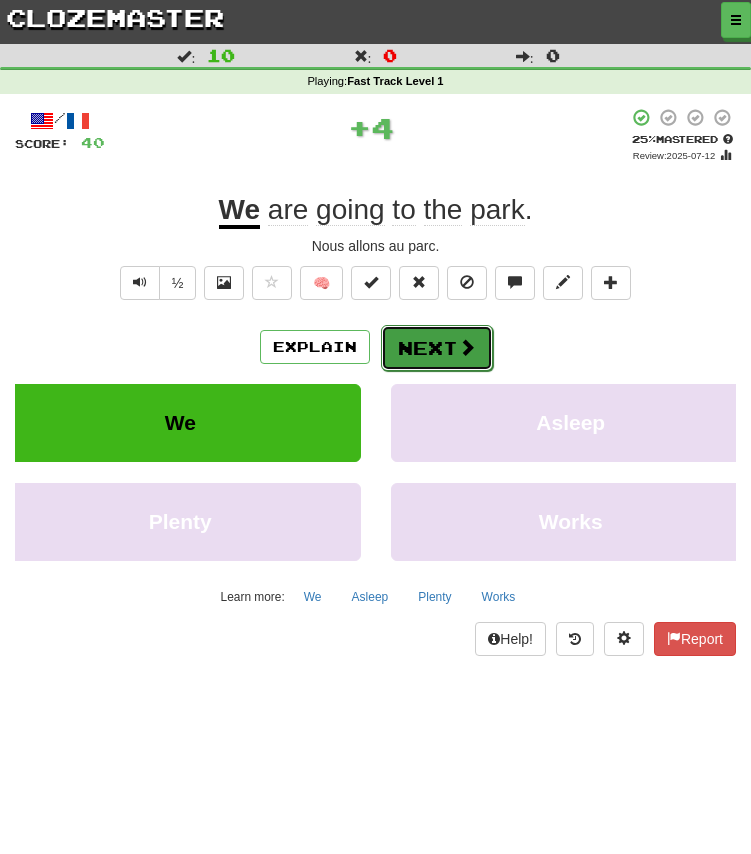 click on "Next" at bounding box center [437, 348] 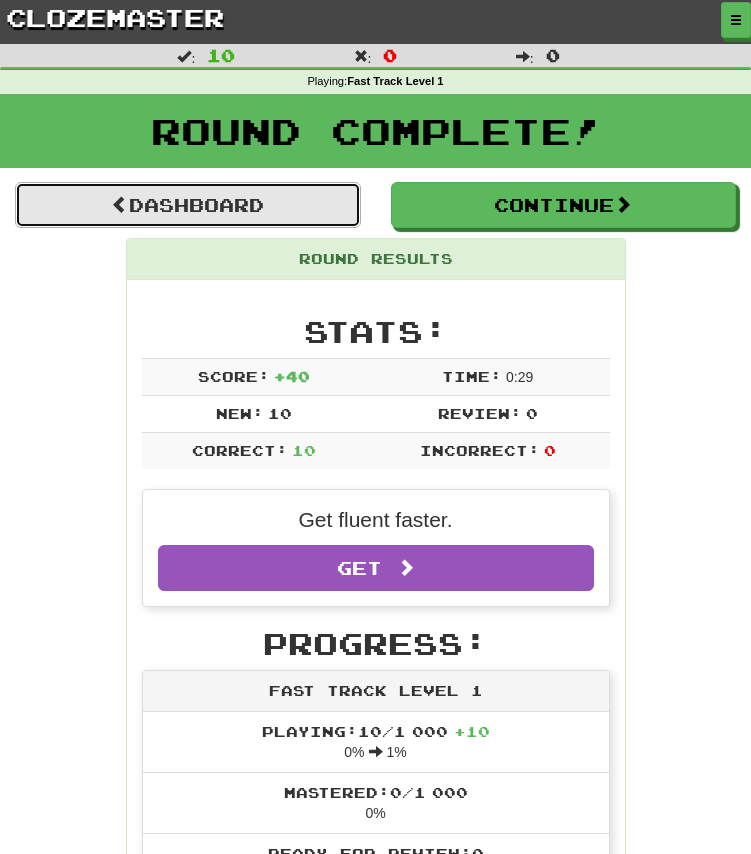 click on "Dashboard" at bounding box center (188, 205) 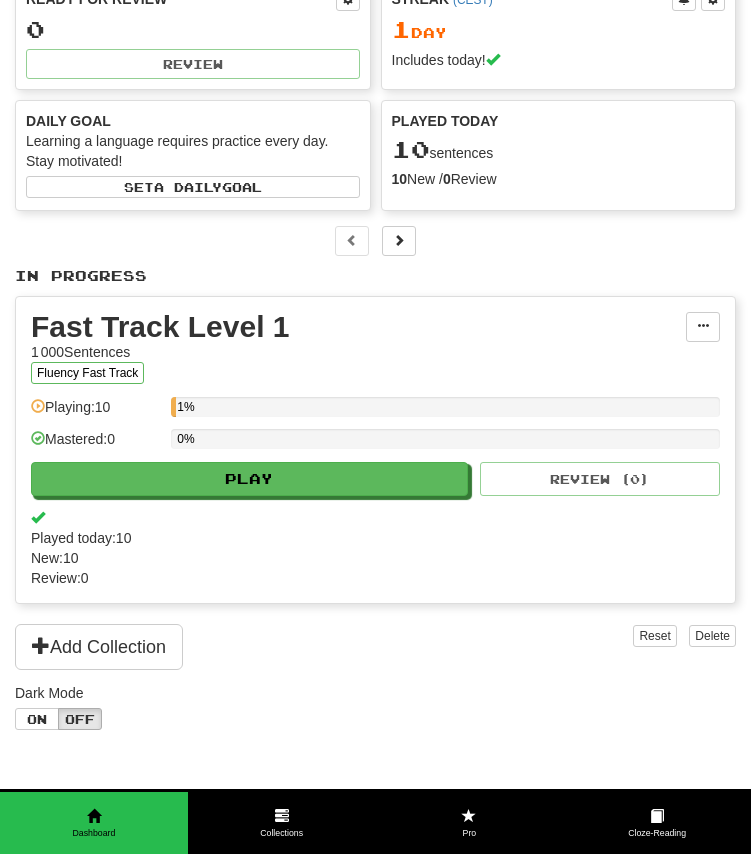 scroll, scrollTop: 0, scrollLeft: 0, axis: both 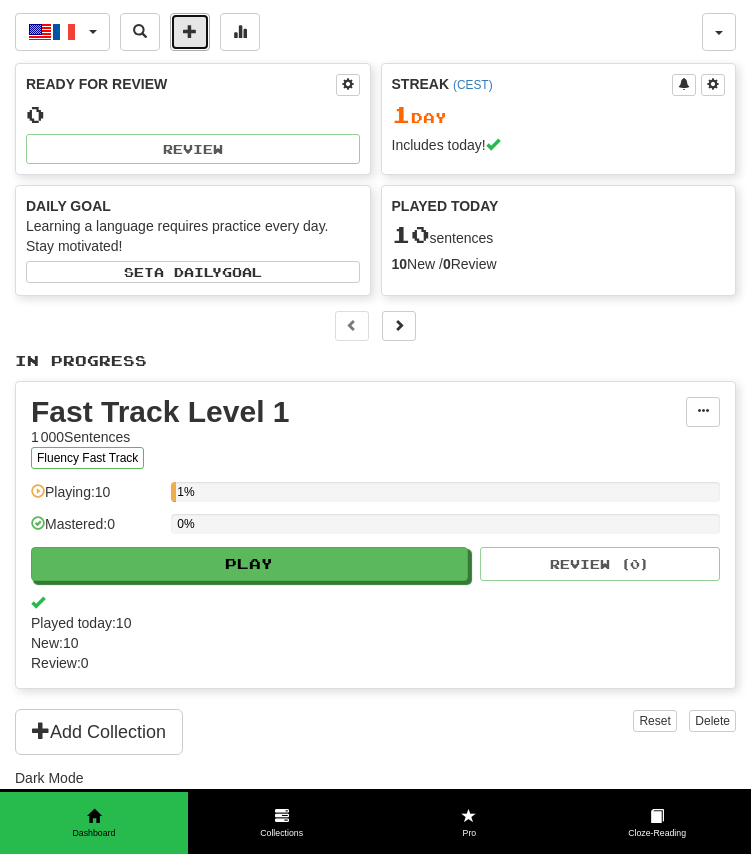 click at bounding box center [190, 31] 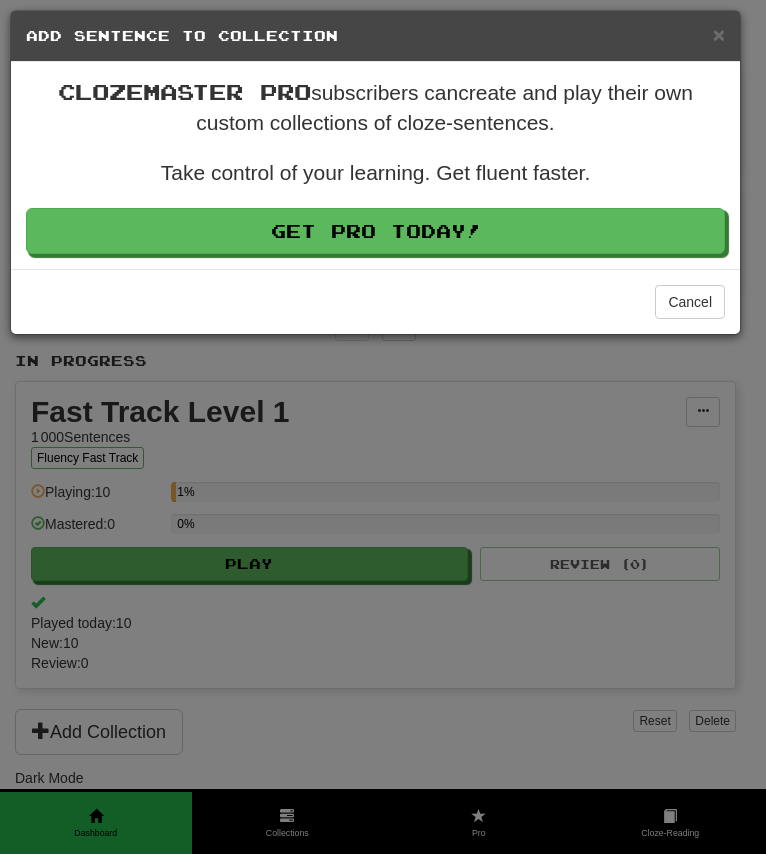 click on "× Add Sentence to Collection Clozemaster Pro  subscribers can  create and play their own custom collections of cloze-sentences. Take control of your learning. Get fluent faster. Get Pro Today! Cancel" at bounding box center [383, 427] 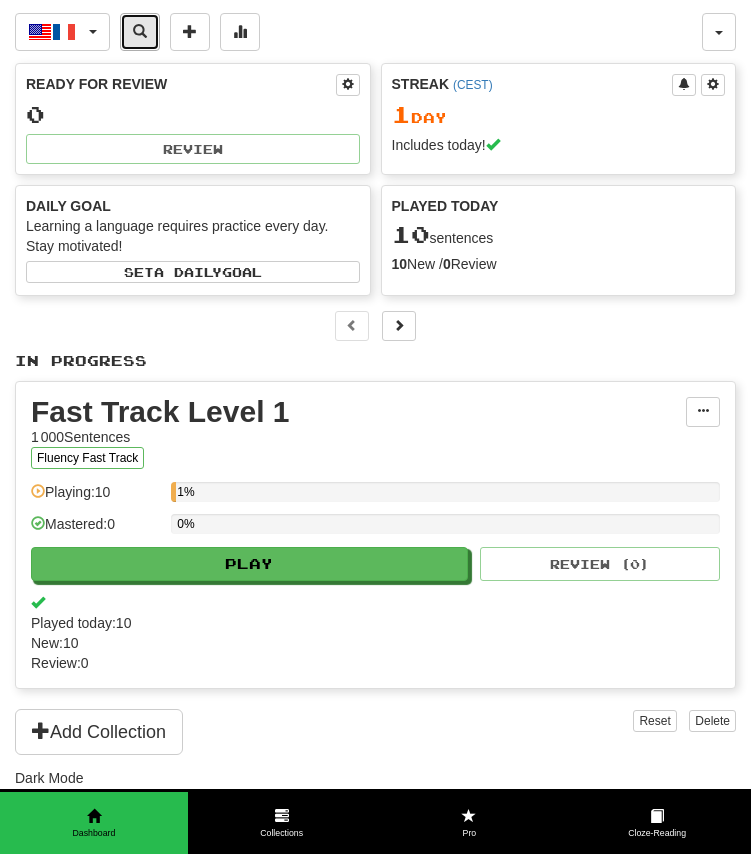 click at bounding box center (140, 32) 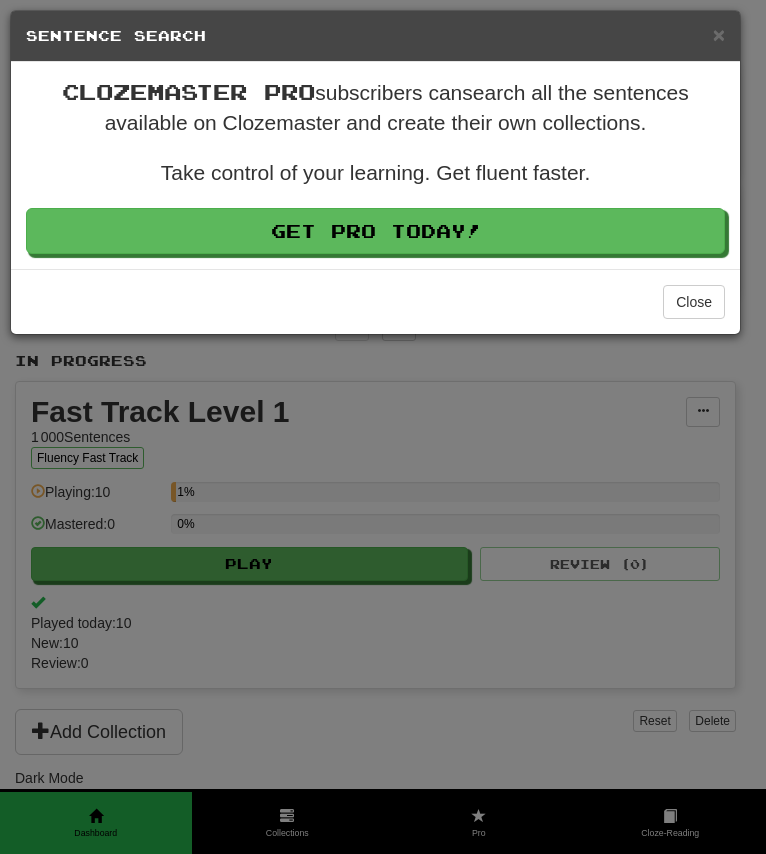 click on "× Sentence Search Clozemaster Pro  subscribers can  search all the sentences available on Clozemaster and create their own collections. Take control of your learning. Get fluent faster. Get Pro Today! Close" at bounding box center [383, 427] 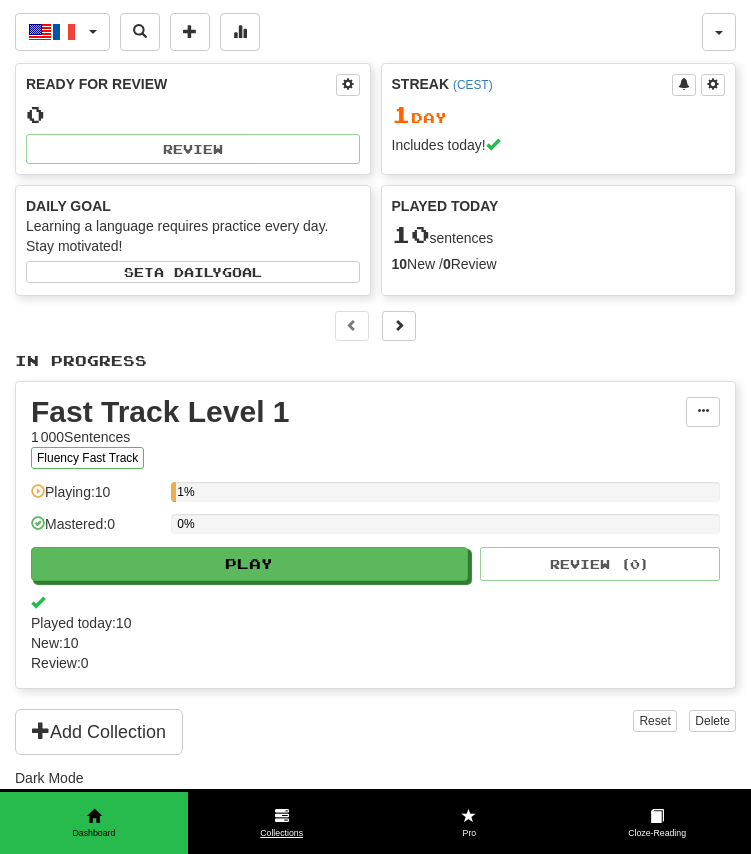 click on "Collections" at bounding box center [282, 823] 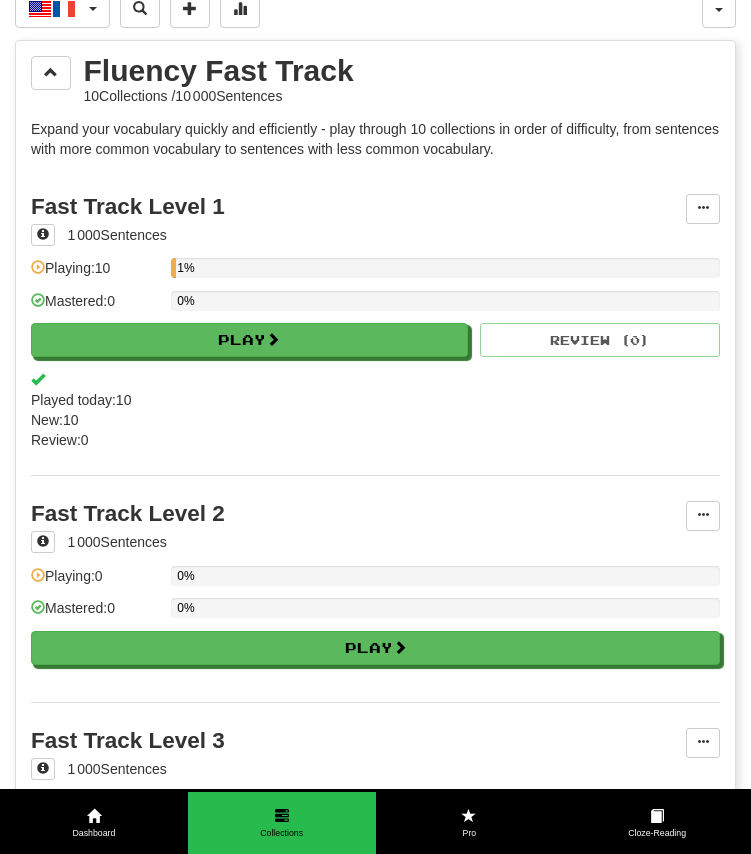 scroll, scrollTop: 0, scrollLeft: 0, axis: both 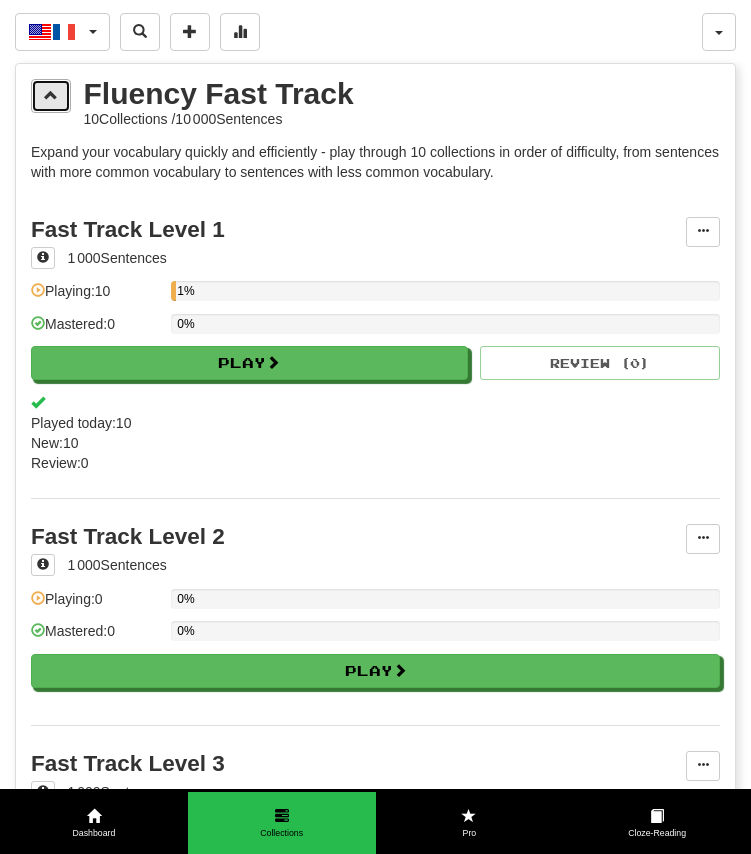 click at bounding box center (51, 95) 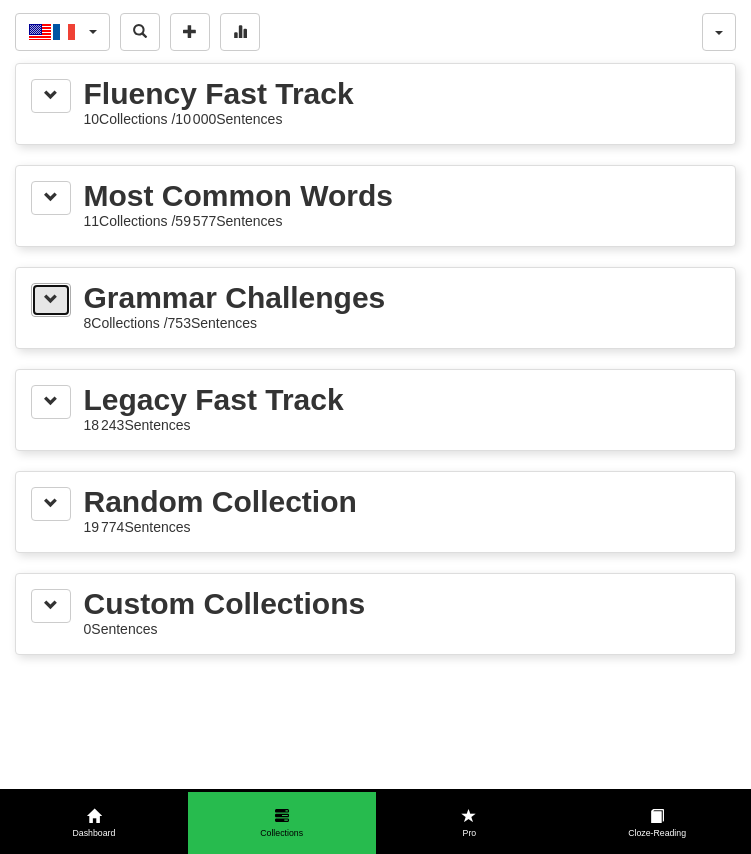 click at bounding box center [51, 300] 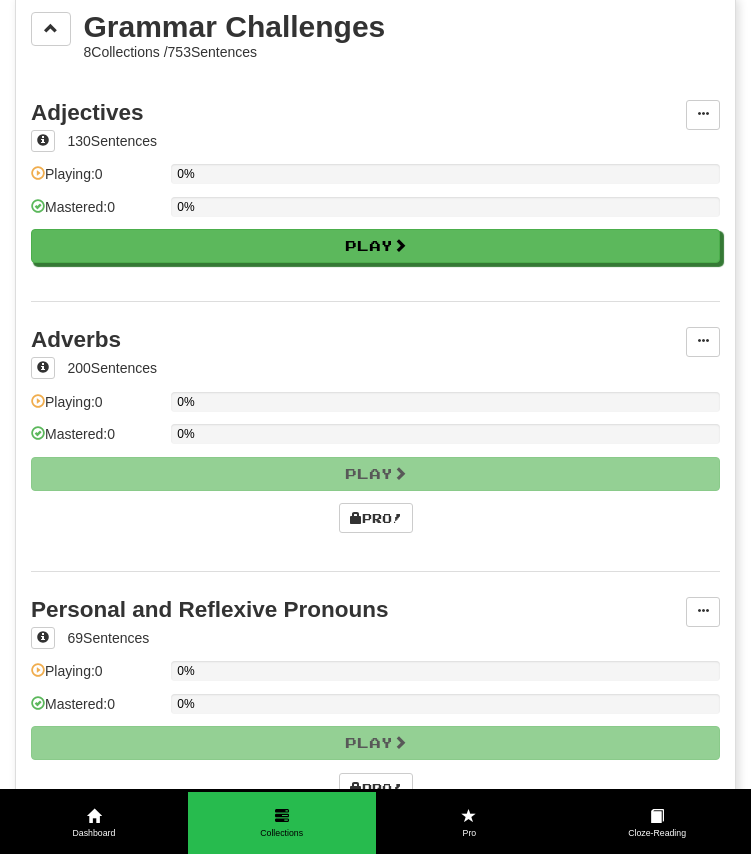 scroll, scrollTop: 0, scrollLeft: 0, axis: both 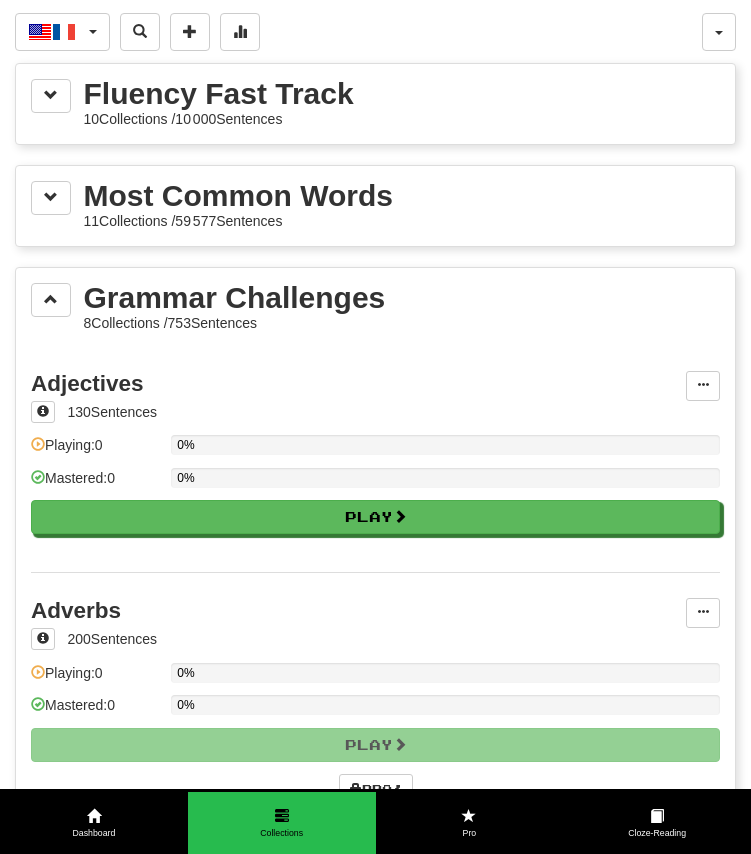 click on "Most Common Words" at bounding box center [238, 196] 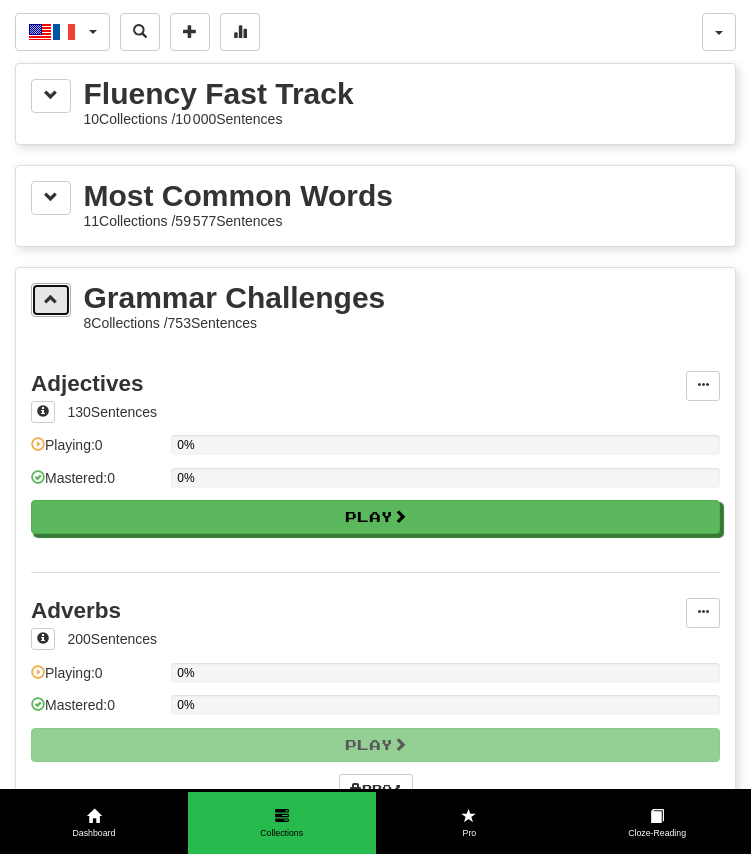 click at bounding box center [51, 300] 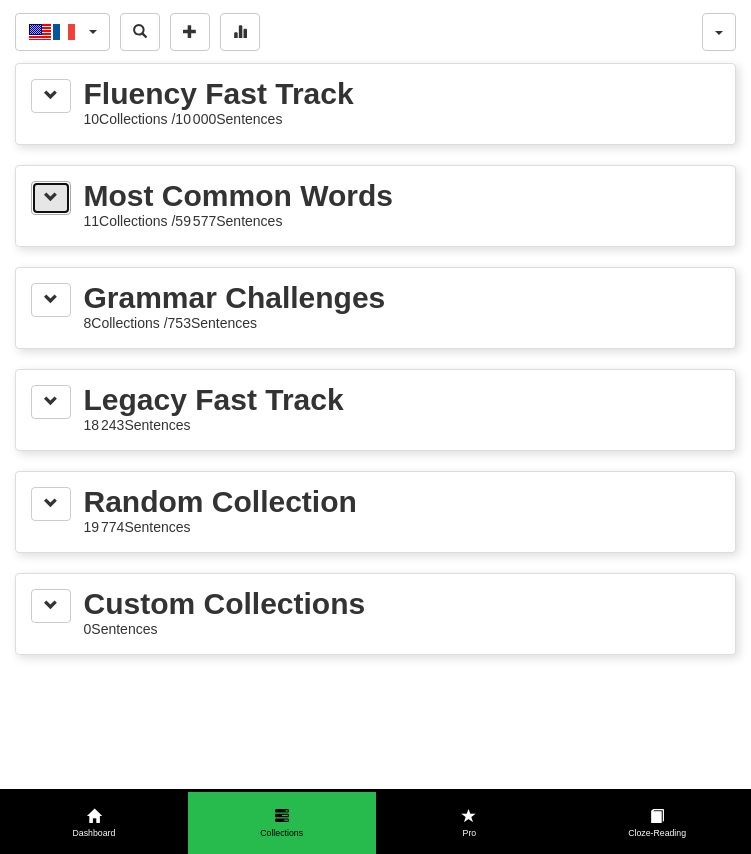 click at bounding box center (51, 197) 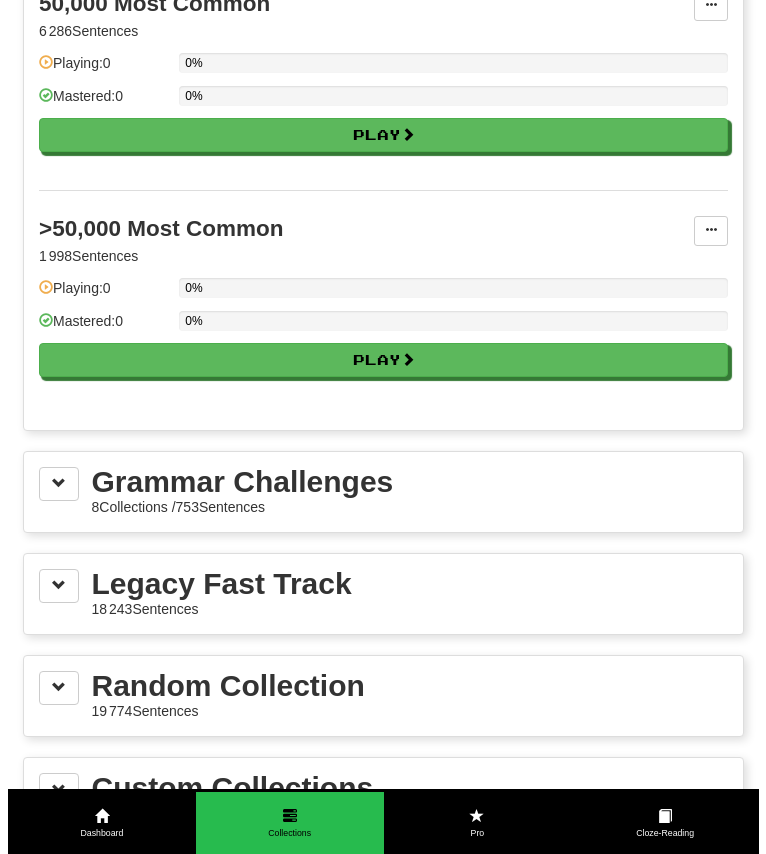scroll, scrollTop: 2298, scrollLeft: 0, axis: vertical 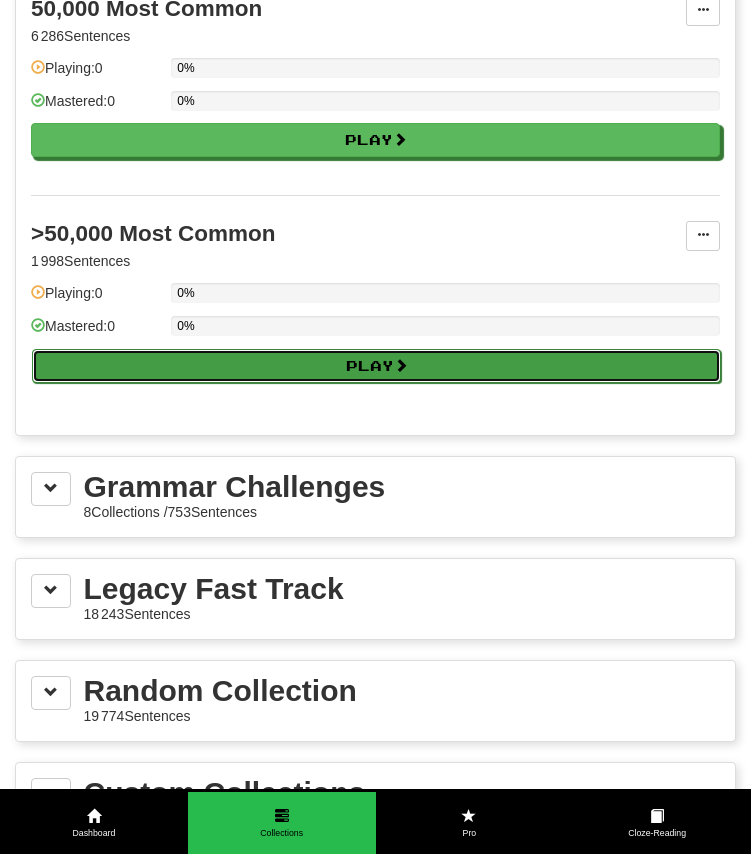 click on "Play" at bounding box center (376, 366) 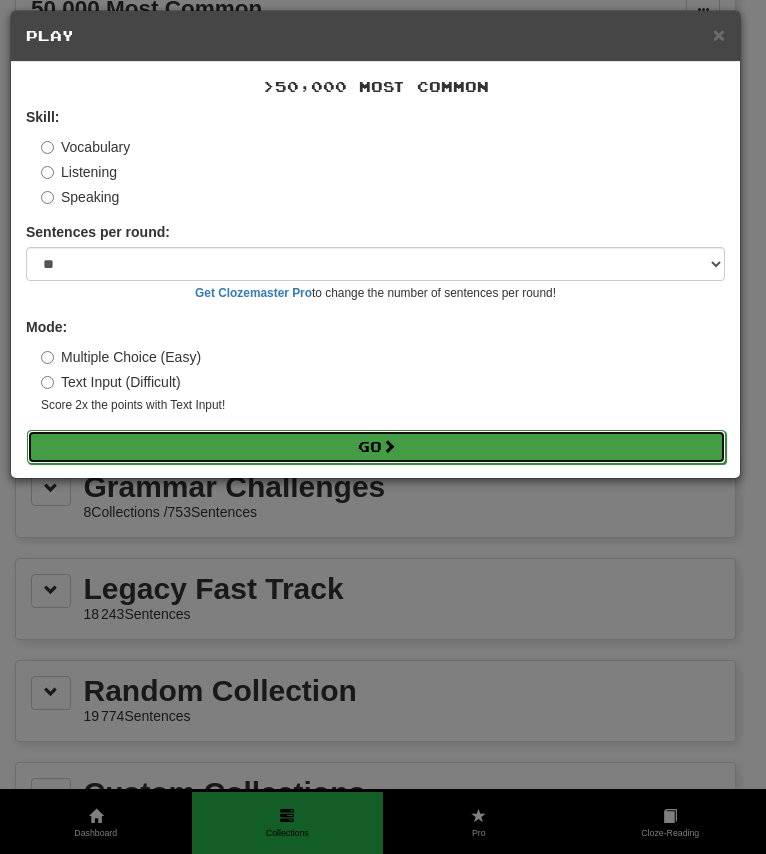 click on "Go" at bounding box center (376, 447) 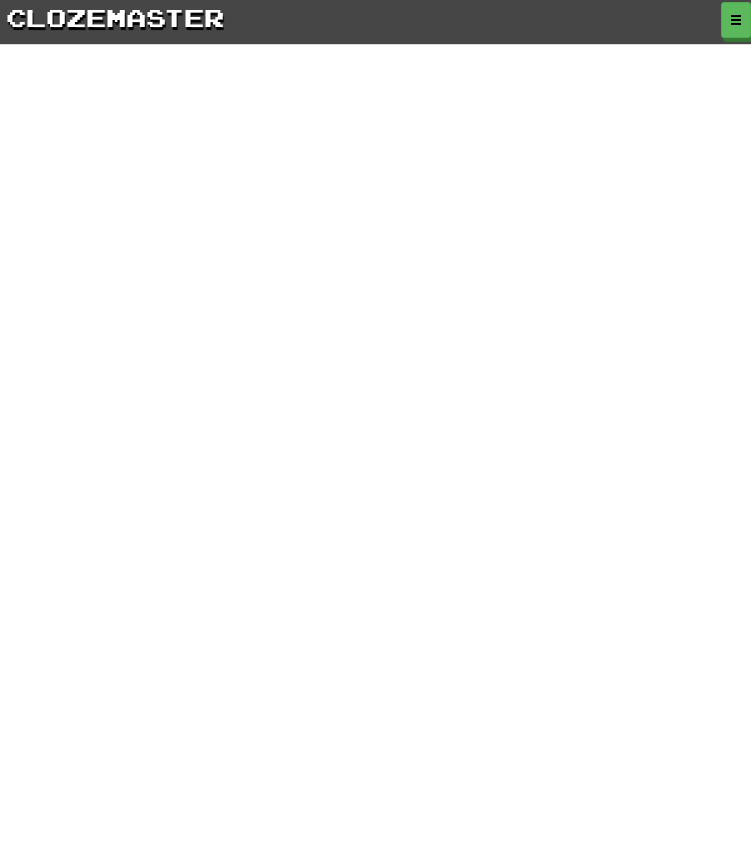 scroll, scrollTop: 0, scrollLeft: 0, axis: both 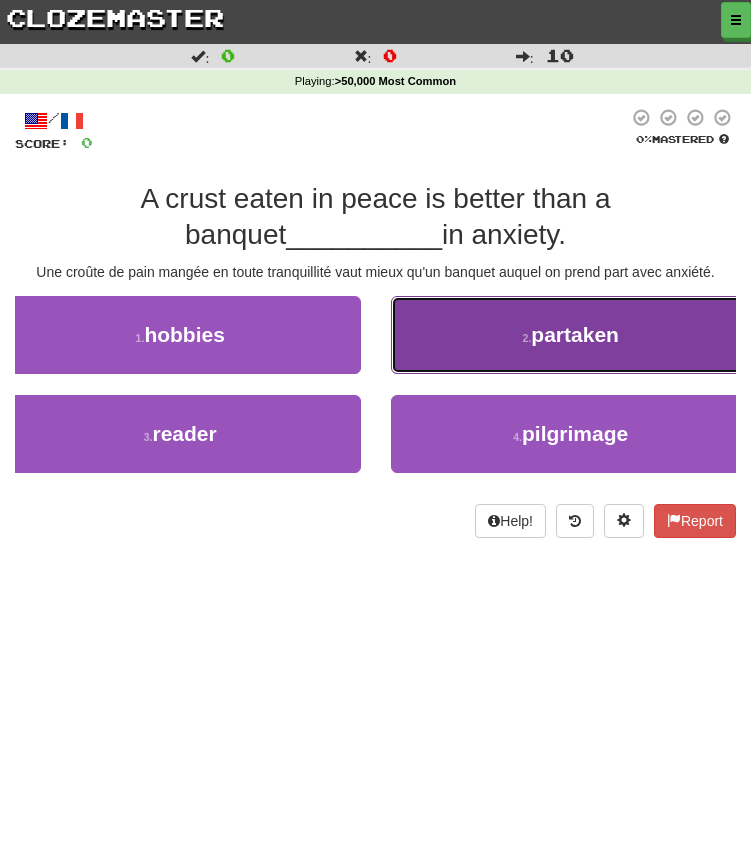 click on "2 .  partaken" at bounding box center [571, 335] 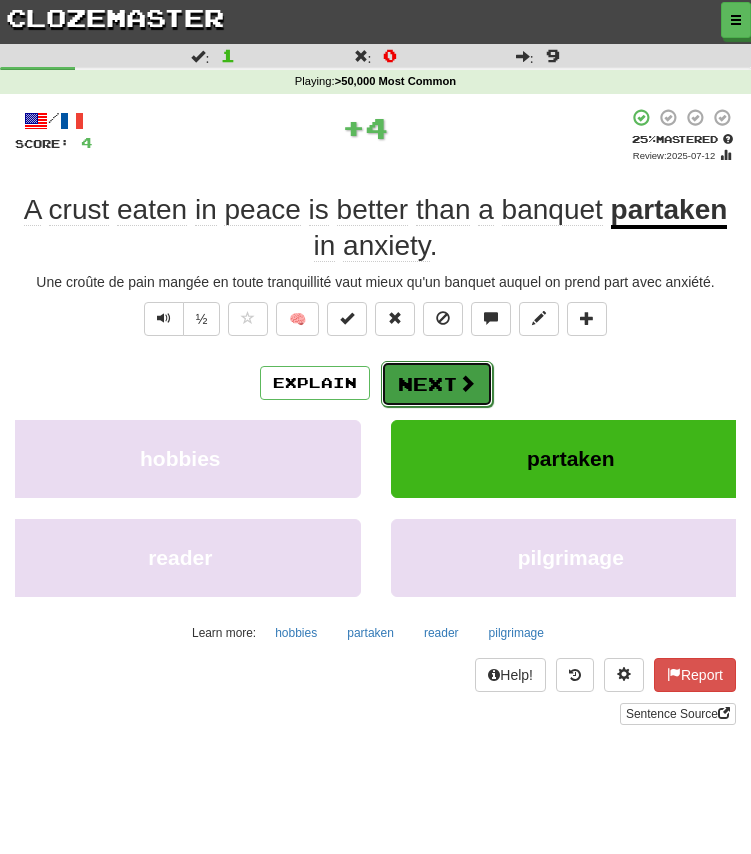 click on "Next" at bounding box center [437, 384] 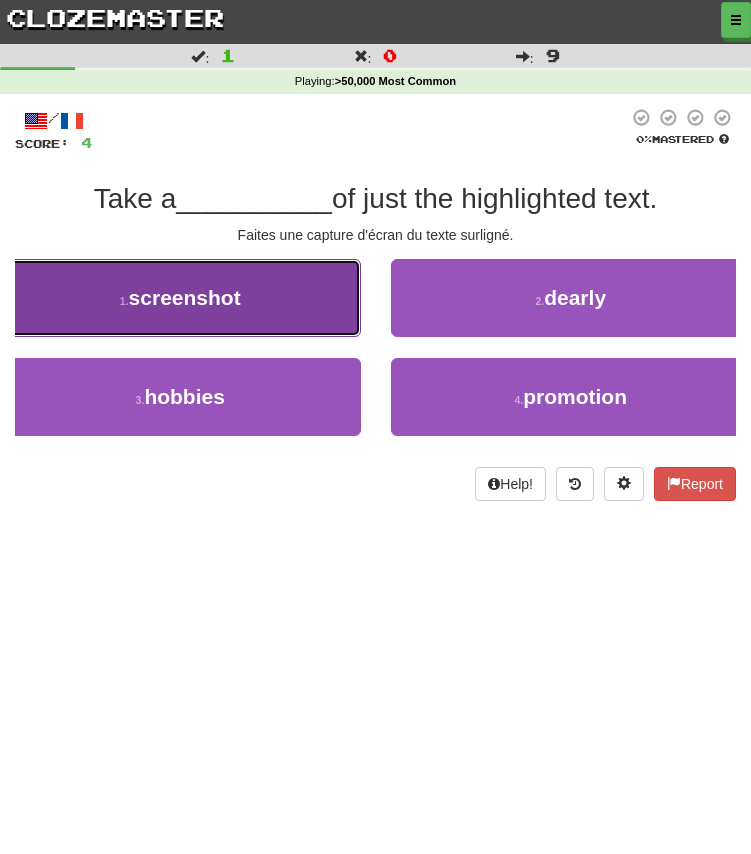 click on "1 .  screenshot" at bounding box center [180, 298] 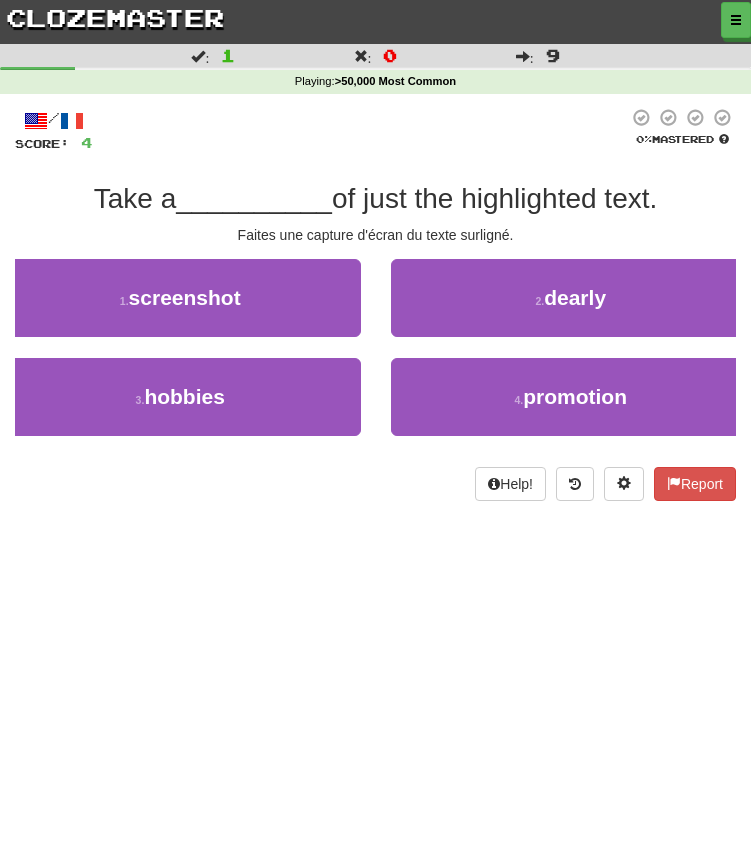 click on "/  Score:   4 0 %  Mastered Take a  [WORD]  of just the highlighted text. Faites une capture d'écran du texte surligné. 1 .  screenshot 2 .  dearly 3 .  hobbies 4 .  promotion  Help!  Report" at bounding box center (375, 304) 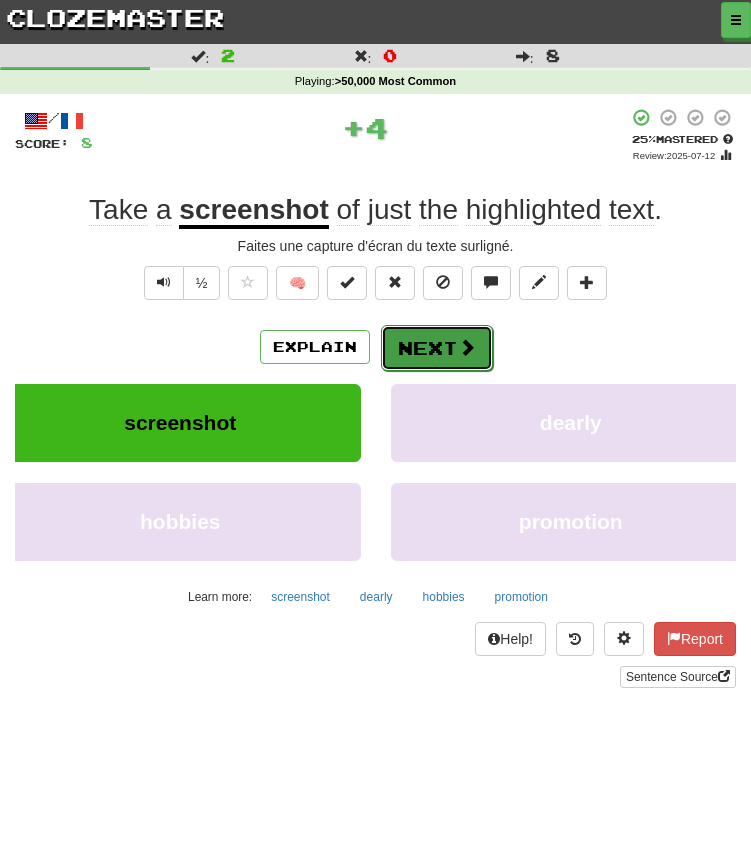 click on "Next" at bounding box center (437, 348) 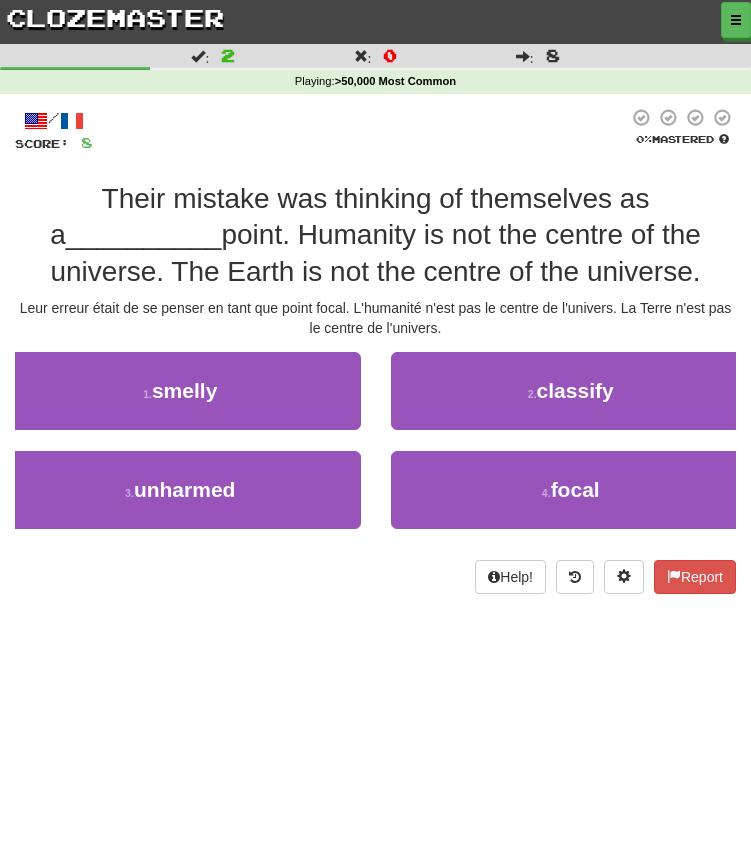 click on "/  Score:   8 0 %  Mastered Their mistake was thinking of themselves as a  [WORD]  point. Humanity is not the centre of the universe. The Earth is not the centre of the universe. Leur erreur était de se penser en tant que point focal. L'humanité n'est pas le centre de l'univers. La Terre n'est pas le centre de l'univers. 1 .  smelly 2 .  classify 3 .  unharmed 4 .  focal  Help!  Report" at bounding box center [375, 351] 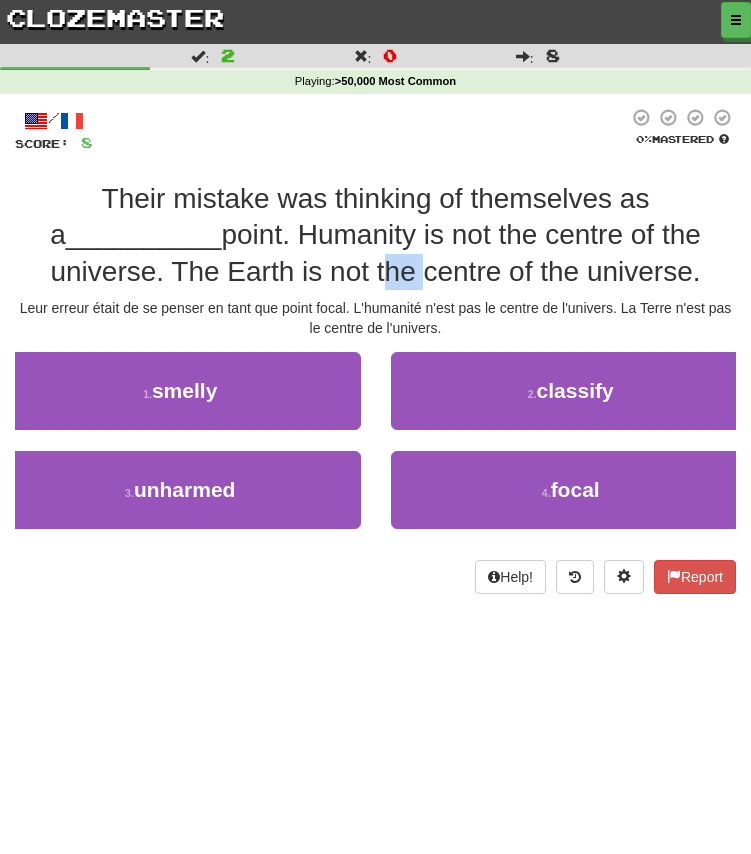 click on "point. Humanity is not the centre of the universe. The Earth is not the centre of the universe." at bounding box center (375, 252) 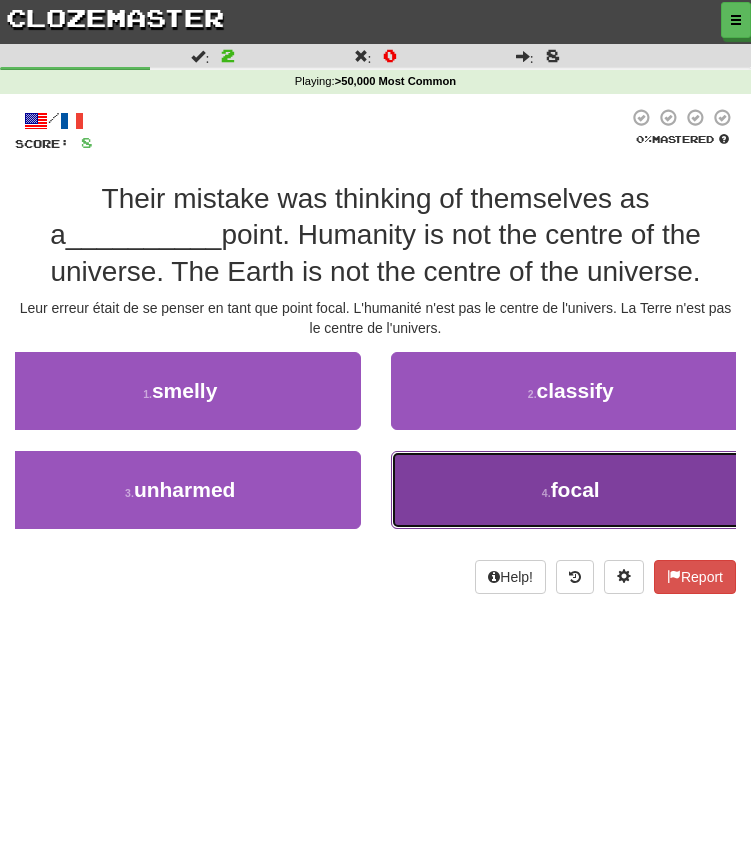click on "[NUMBER] .  focal" at bounding box center [571, 490] 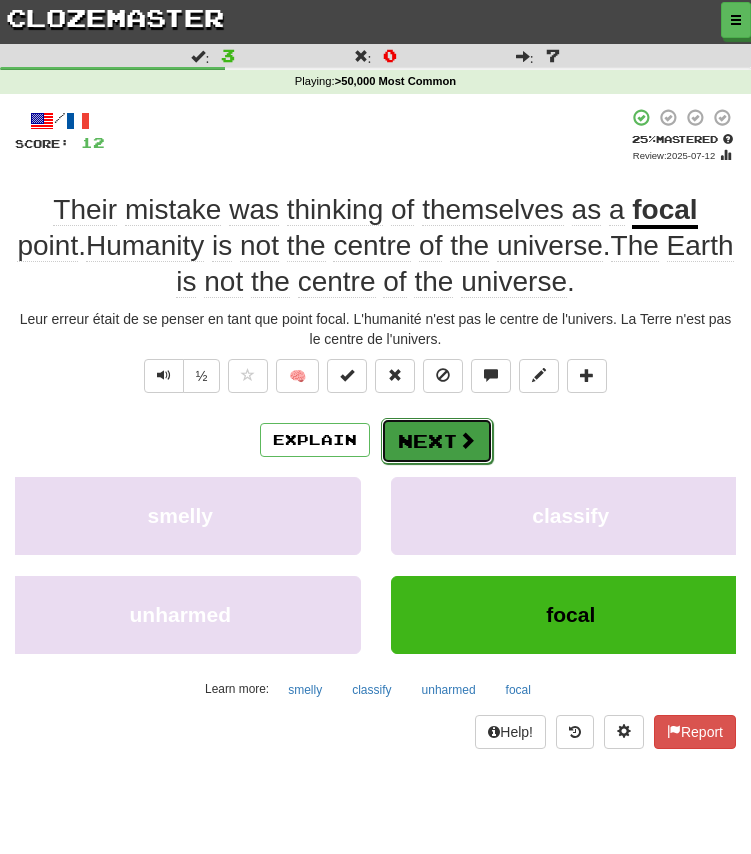 click on "Next" at bounding box center (437, 441) 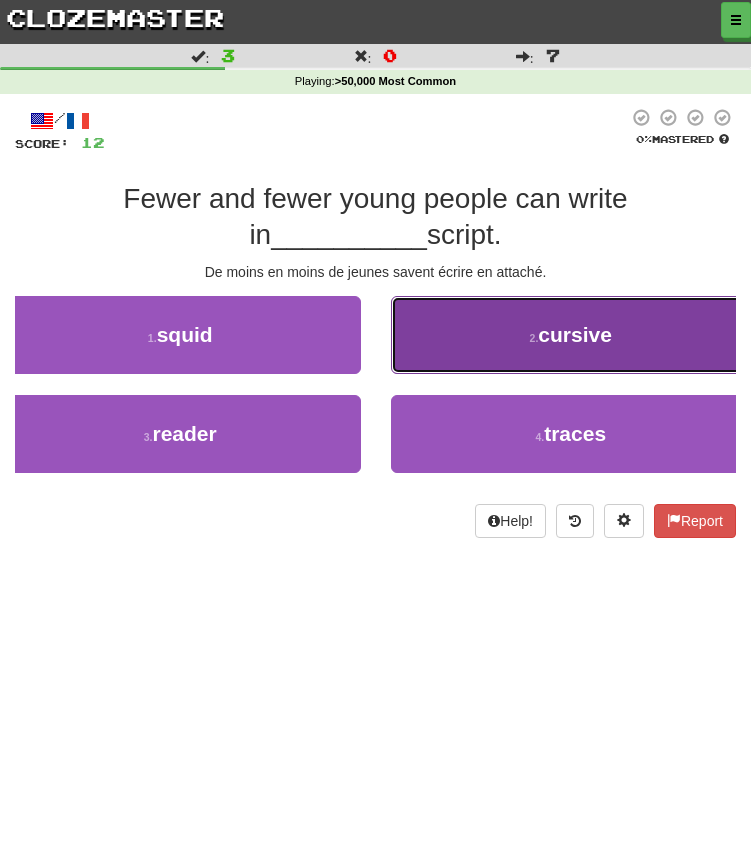 click on "2 .  cursive" at bounding box center (571, 335) 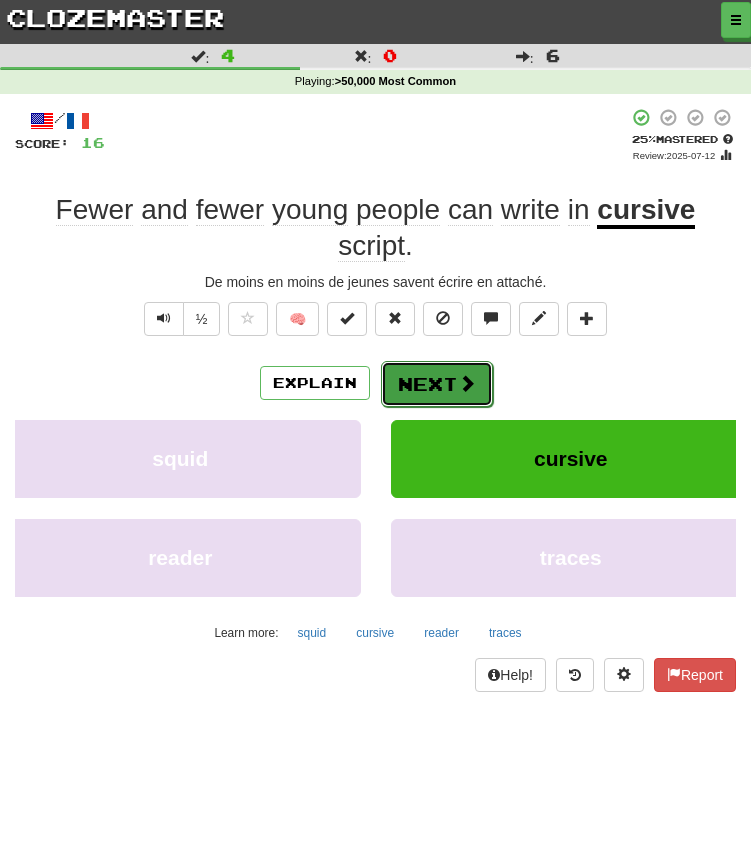 click on "Next" at bounding box center (437, 384) 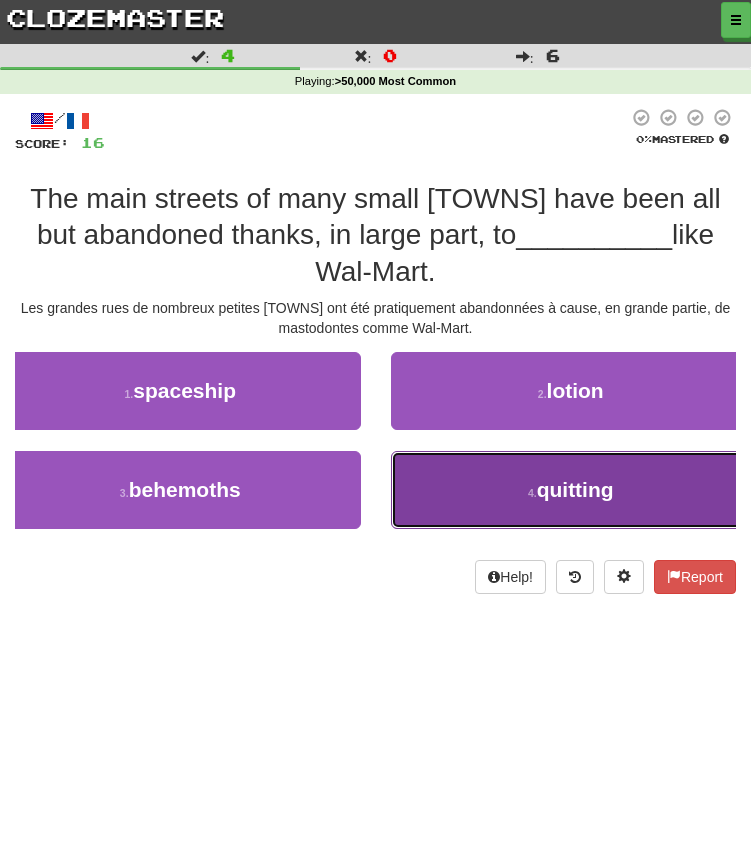 click on "quitting" at bounding box center (575, 489) 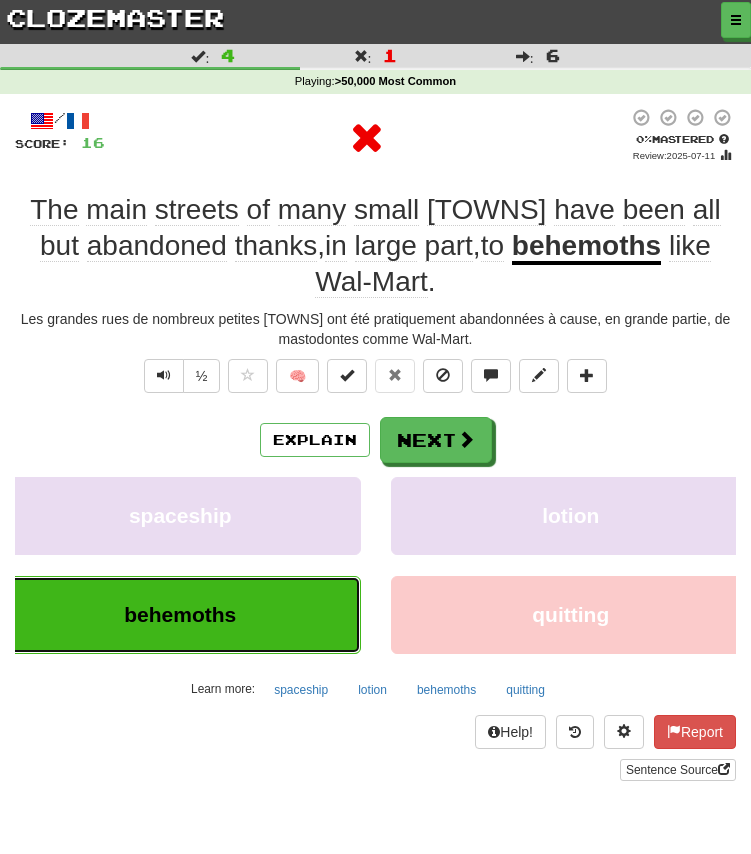 click on "behemoths" at bounding box center [180, 614] 